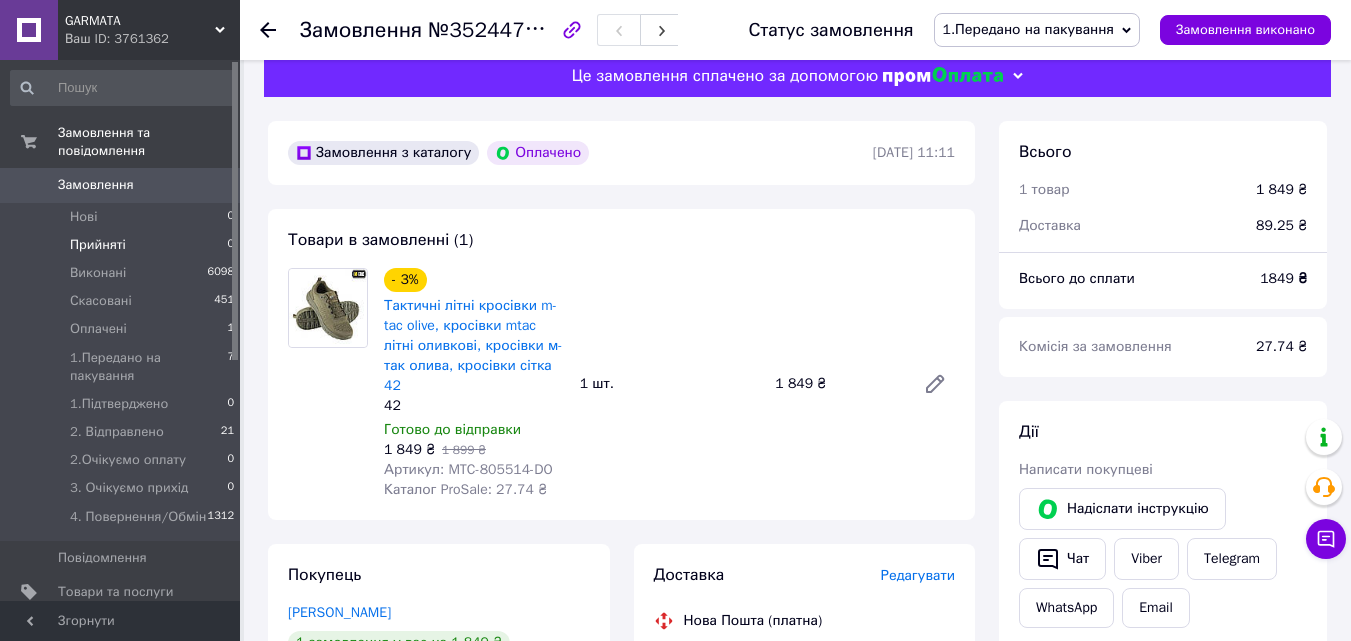 scroll, scrollTop: 0, scrollLeft: 0, axis: both 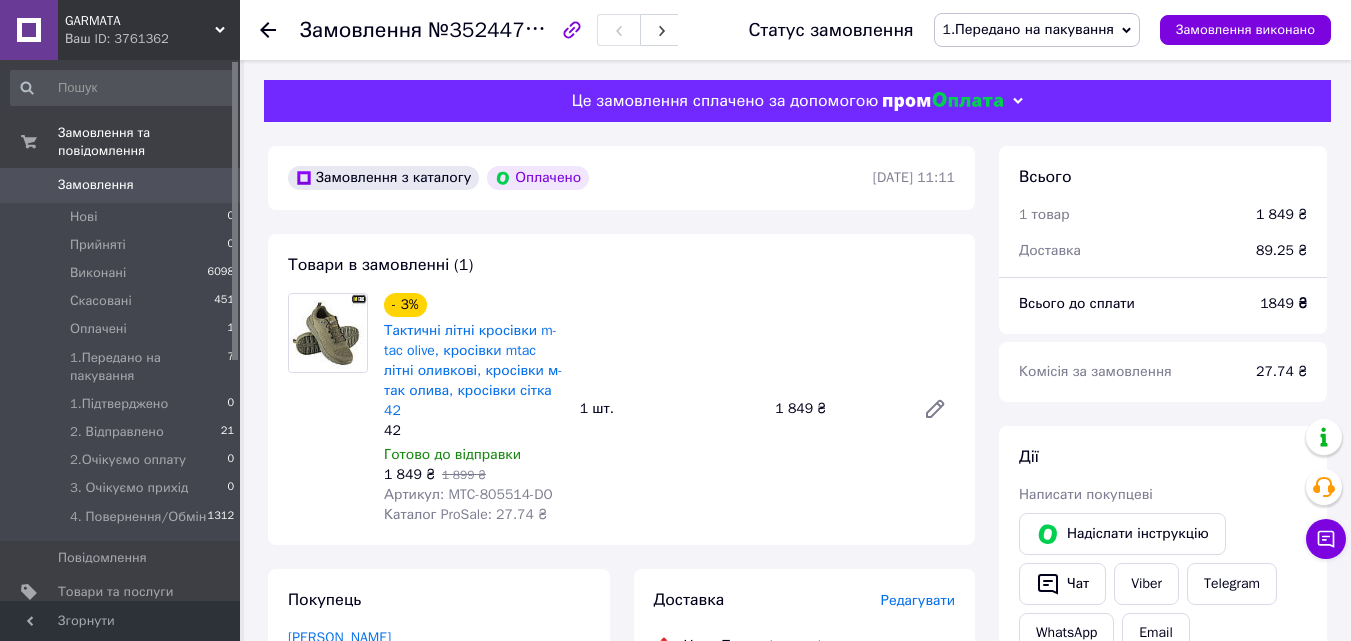 click on "Замовлення" at bounding box center (96, 185) 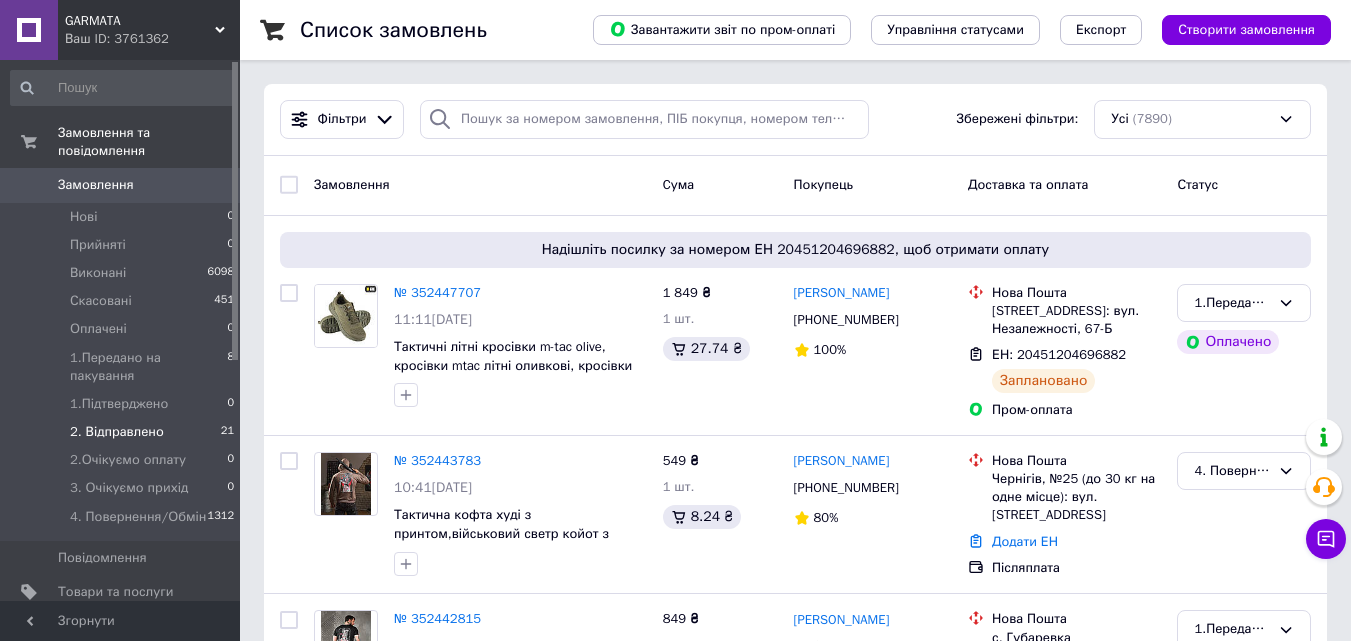 click on "2. Відправлено" at bounding box center (117, 432) 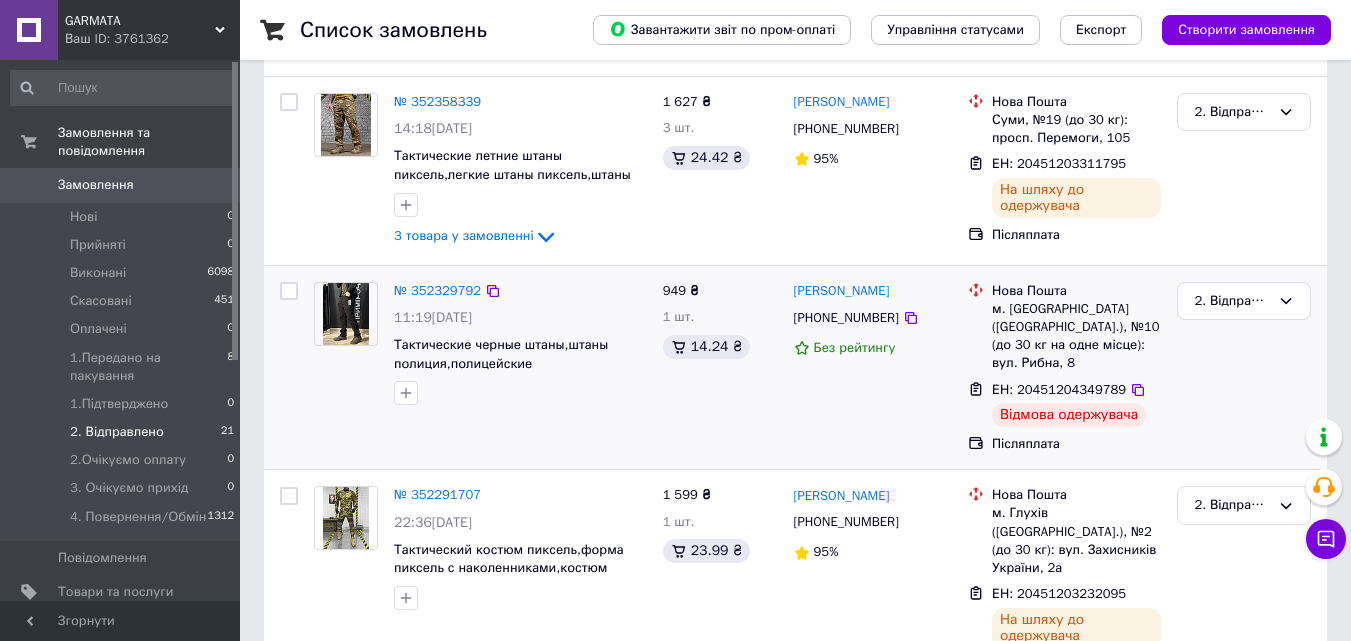 scroll, scrollTop: 400, scrollLeft: 0, axis: vertical 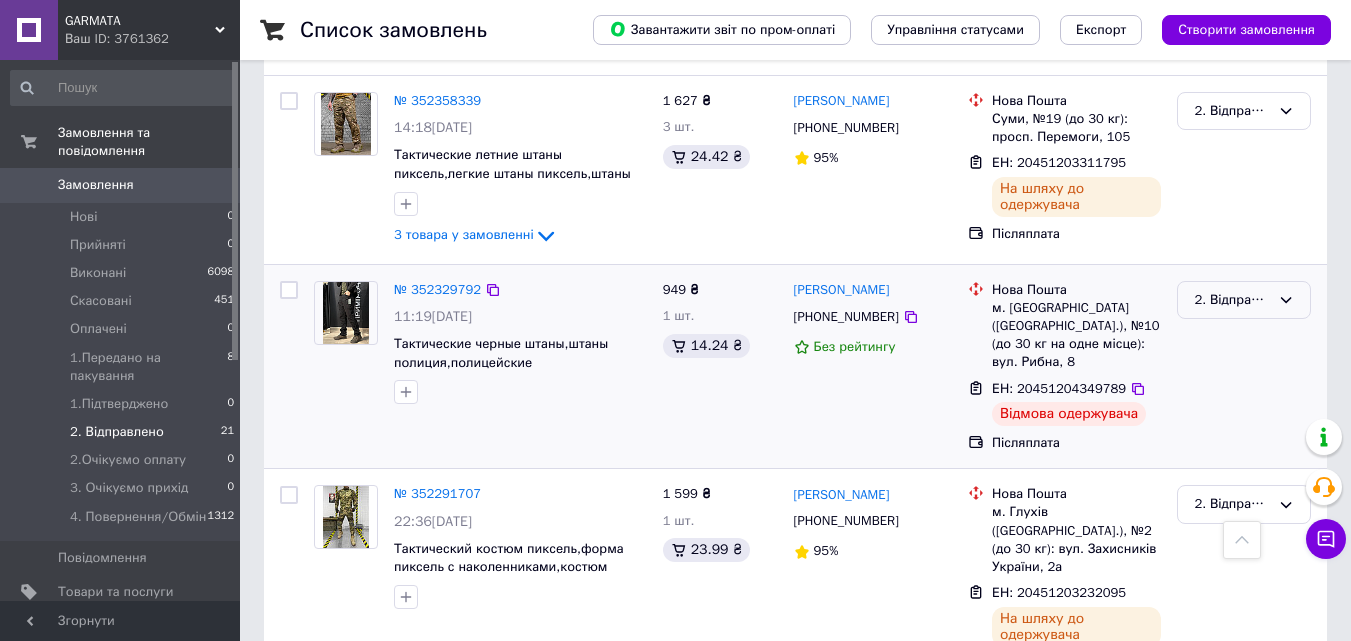 click on "2. Відправлено" at bounding box center [1232, 300] 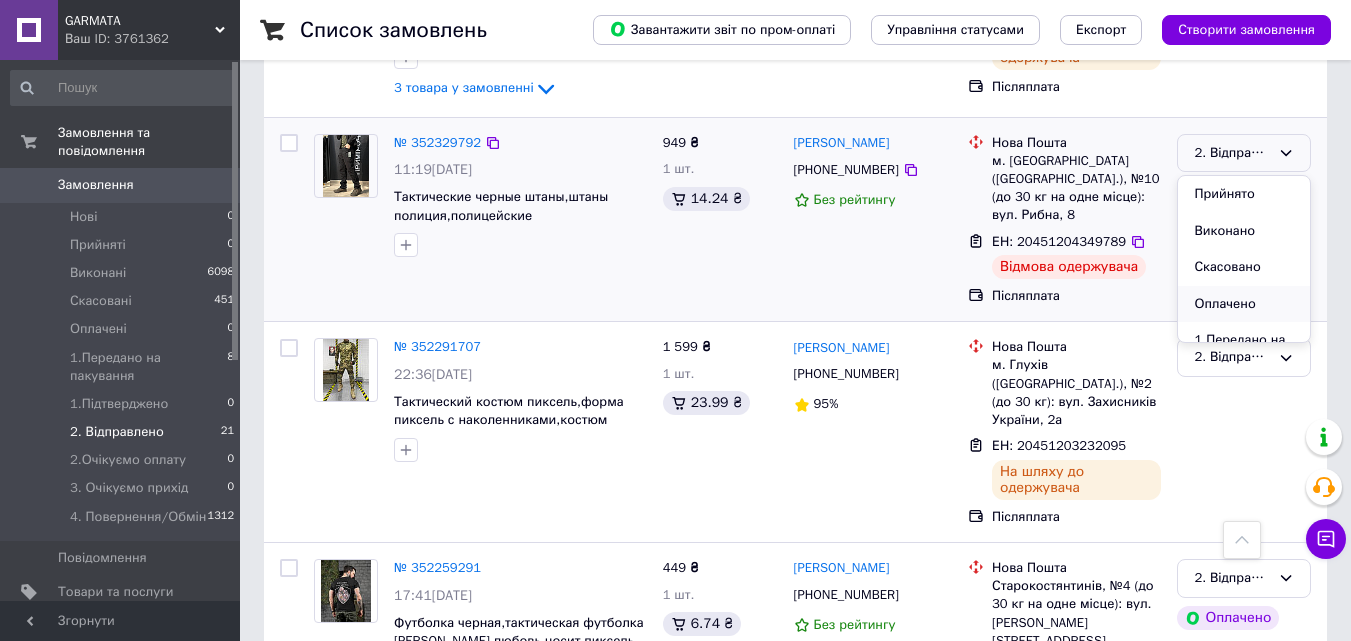 scroll, scrollTop: 500, scrollLeft: 0, axis: vertical 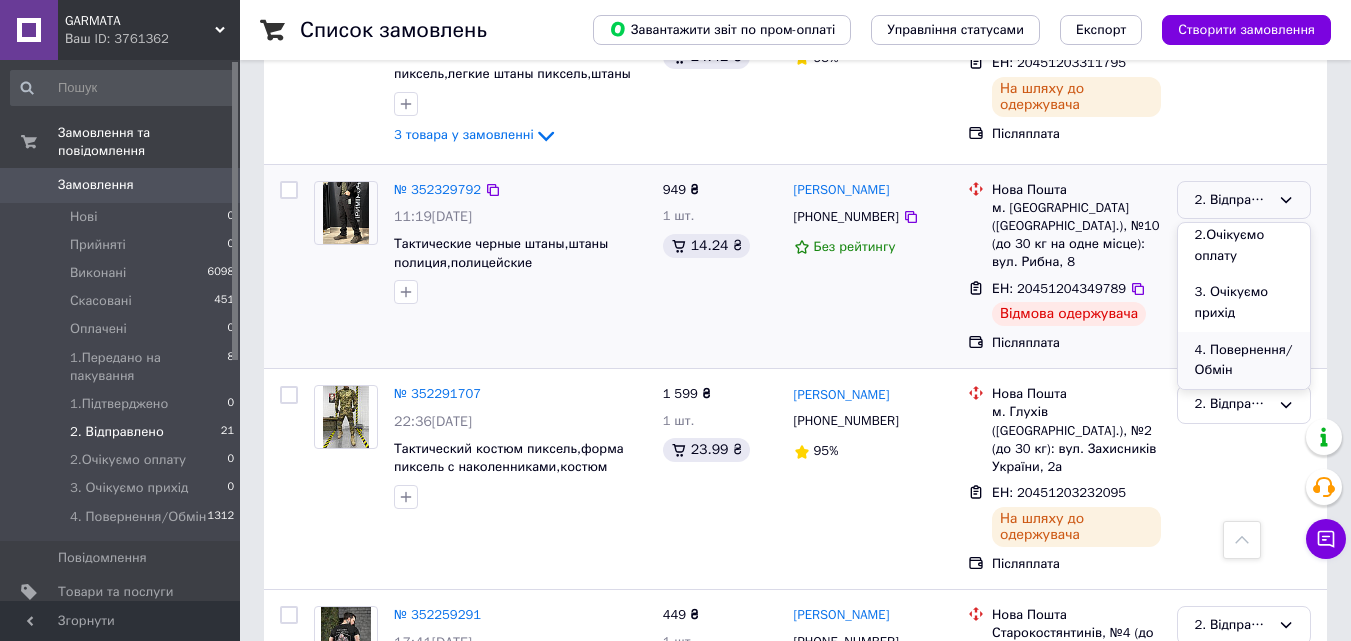 click on "4. Повернення/Обмін" at bounding box center (1244, 360) 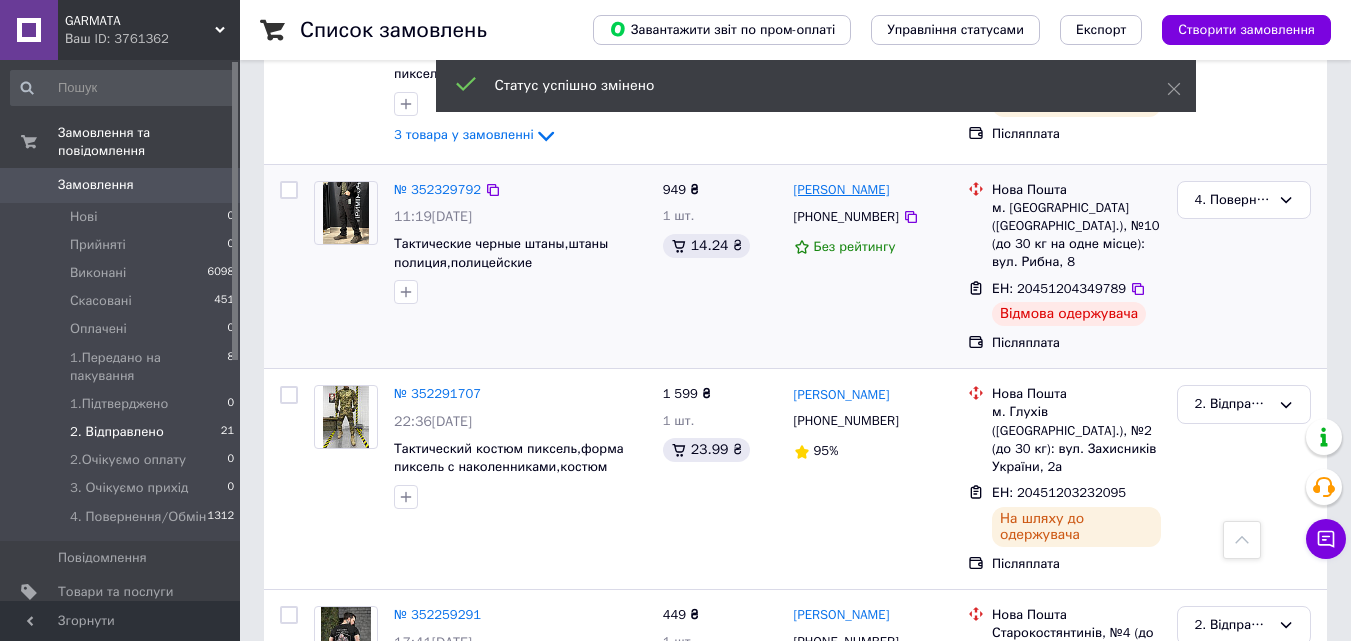 click on "Денис  Пацьора" at bounding box center (842, 190) 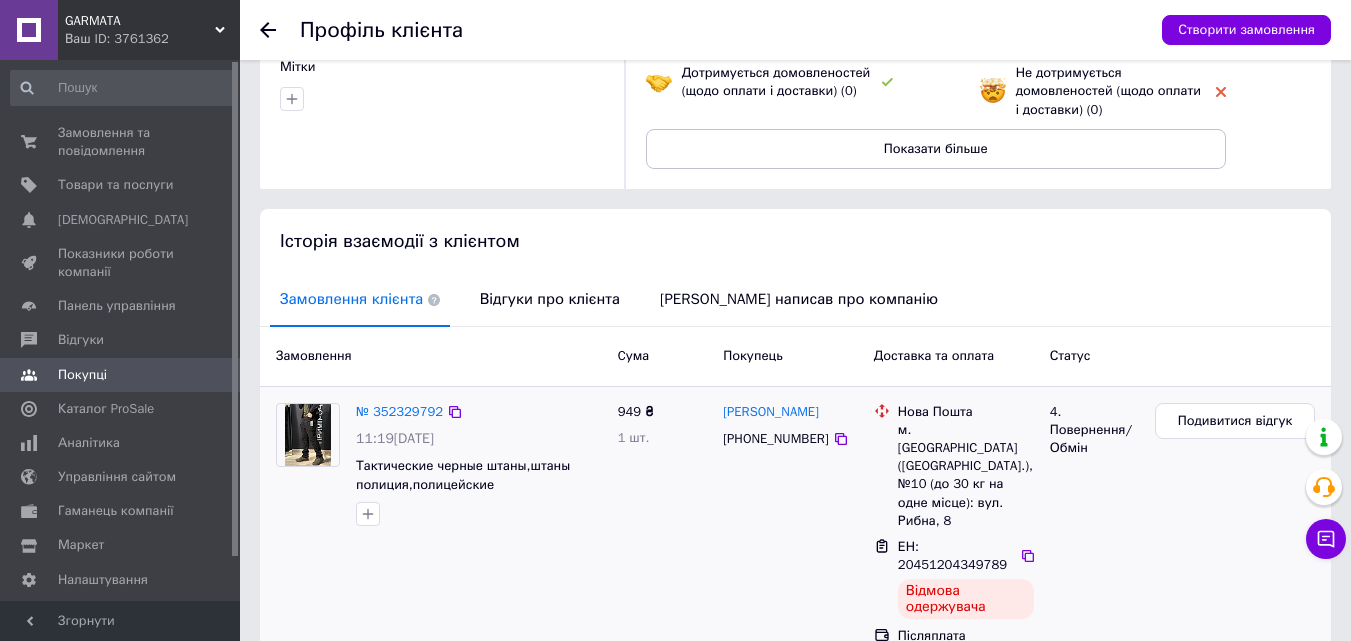 scroll, scrollTop: 300, scrollLeft: 0, axis: vertical 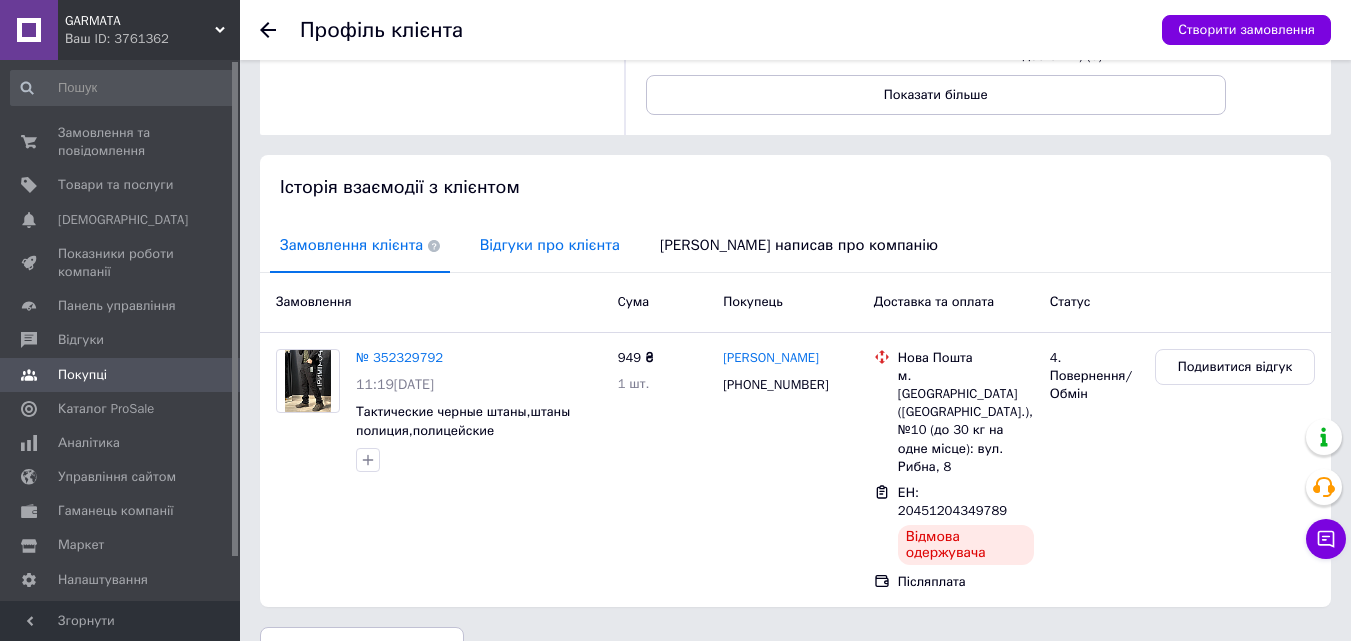 click on "Відгуки про клієнта" at bounding box center (550, 245) 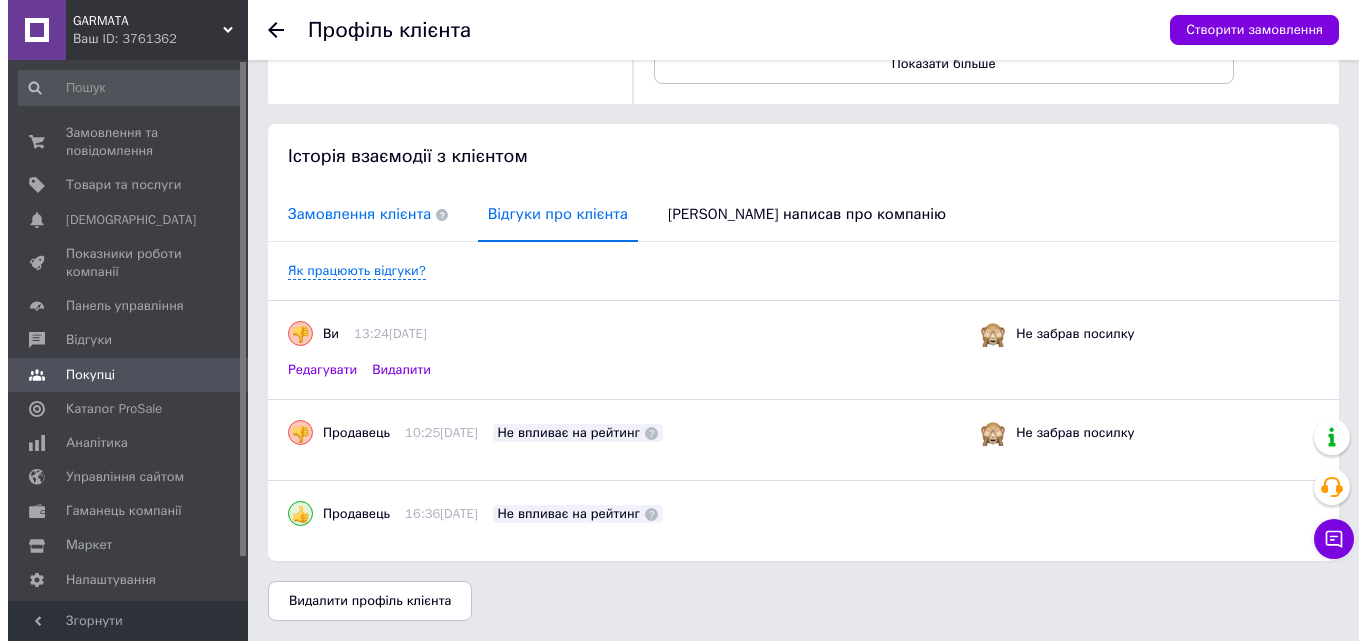 scroll, scrollTop: 231, scrollLeft: 0, axis: vertical 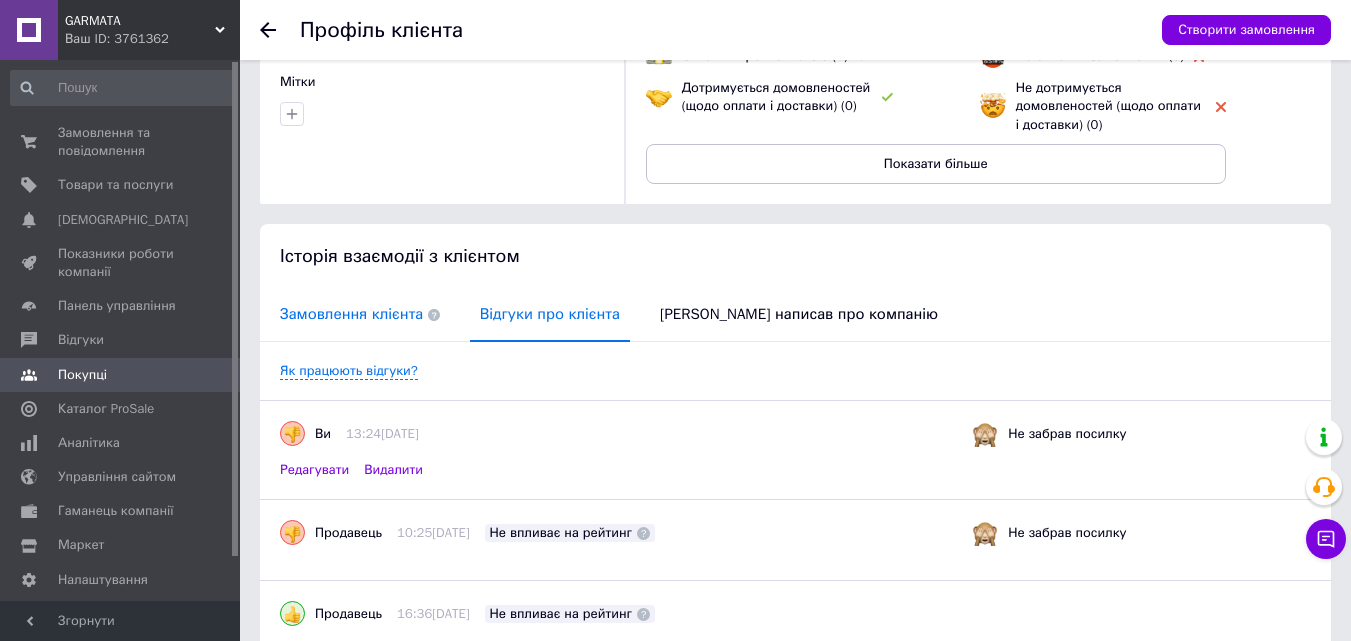 click on "Замовлення клієнта" at bounding box center [360, 314] 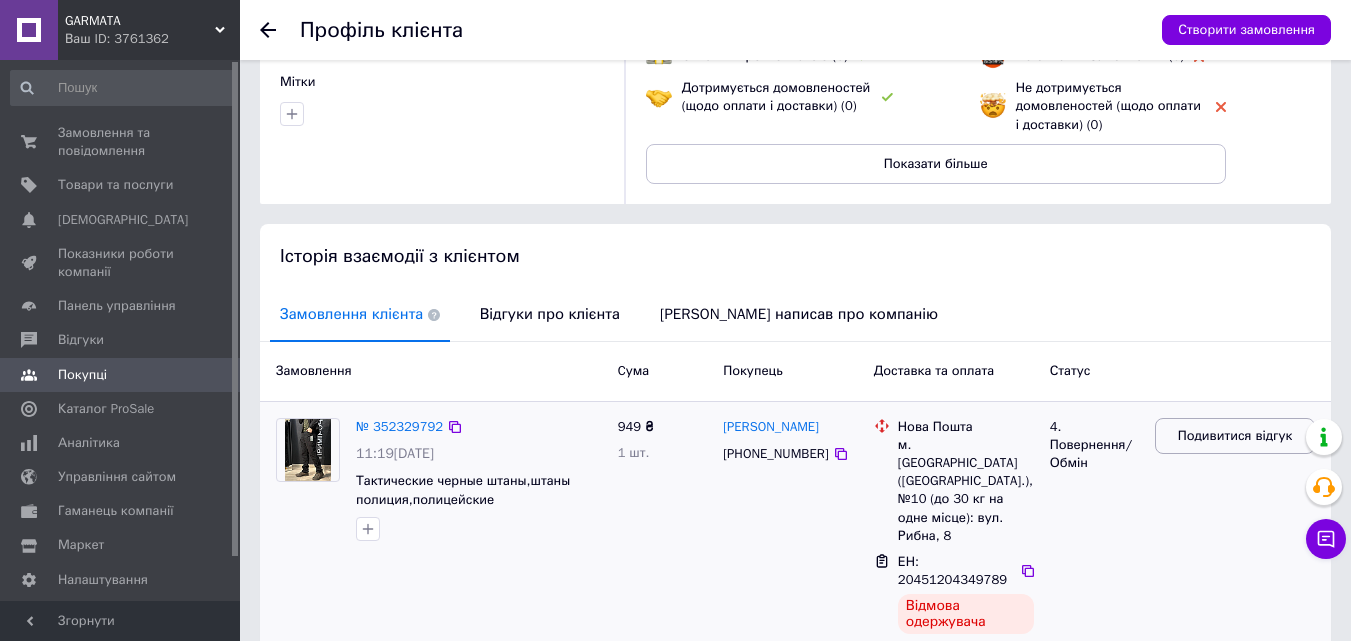 click on "Подивитися відгук" at bounding box center (1235, 436) 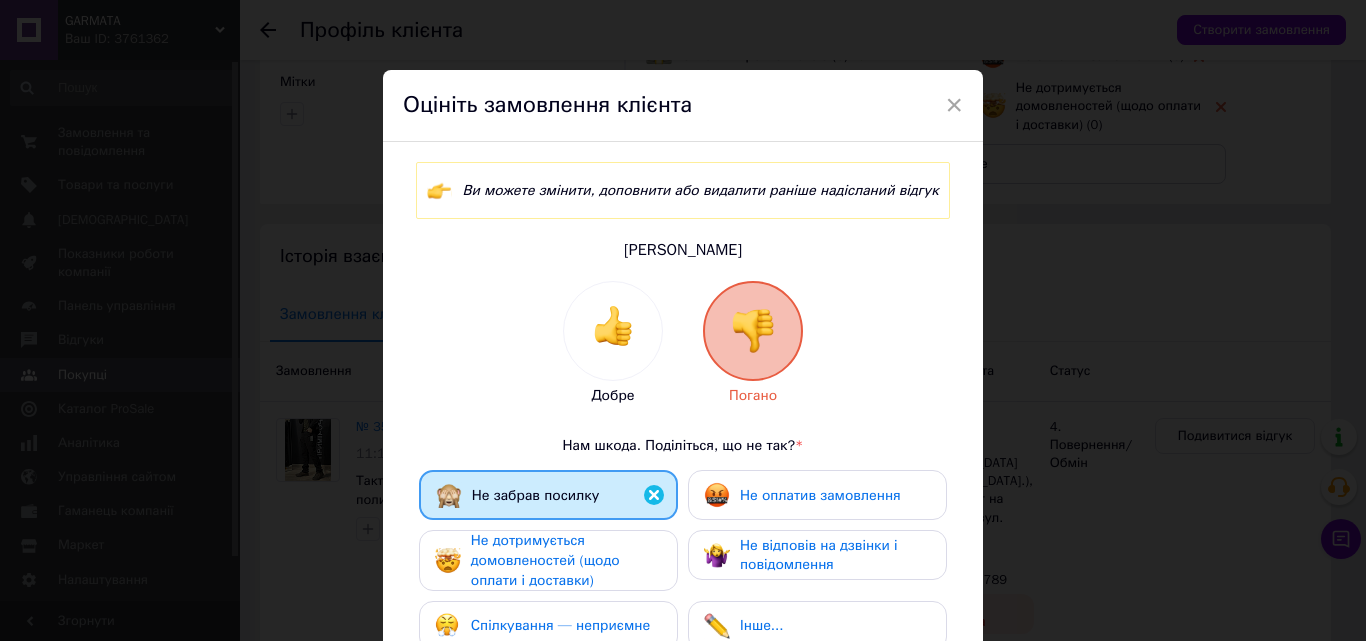 click on "Не оплатив замовлення" at bounding box center [820, 495] 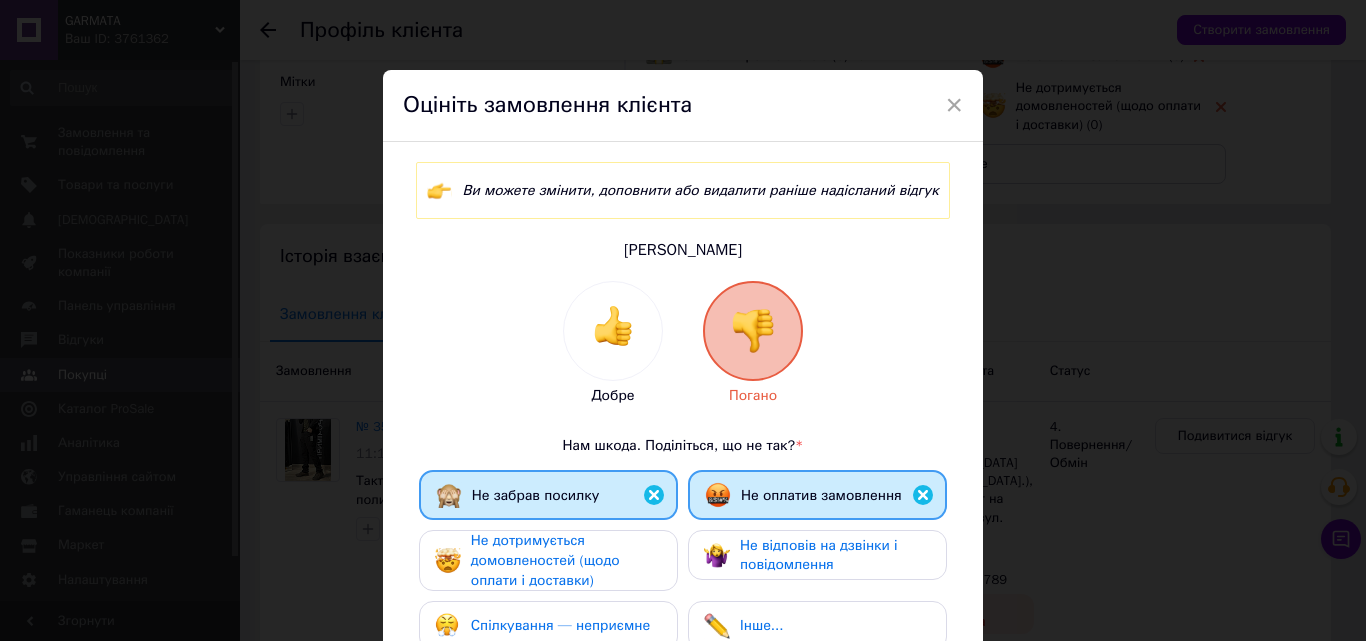 click on "Не дотримується домовленостей (щодо оплати і доставки)" at bounding box center (545, 560) 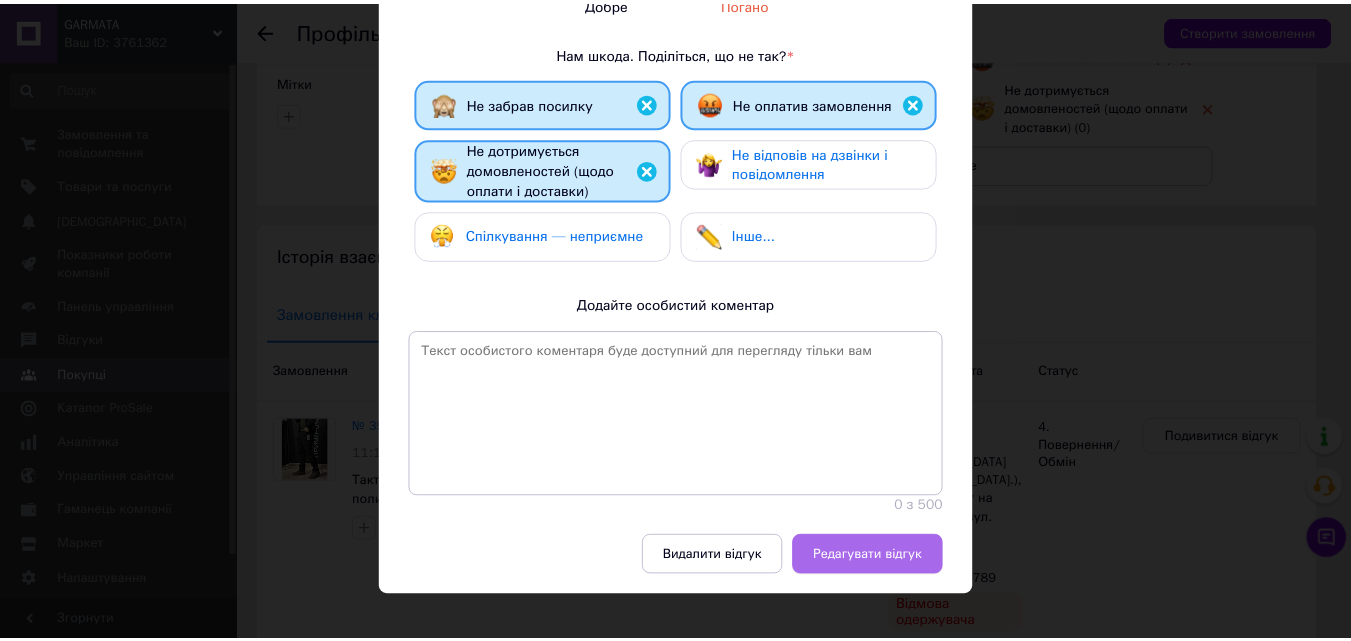 scroll, scrollTop: 400, scrollLeft: 0, axis: vertical 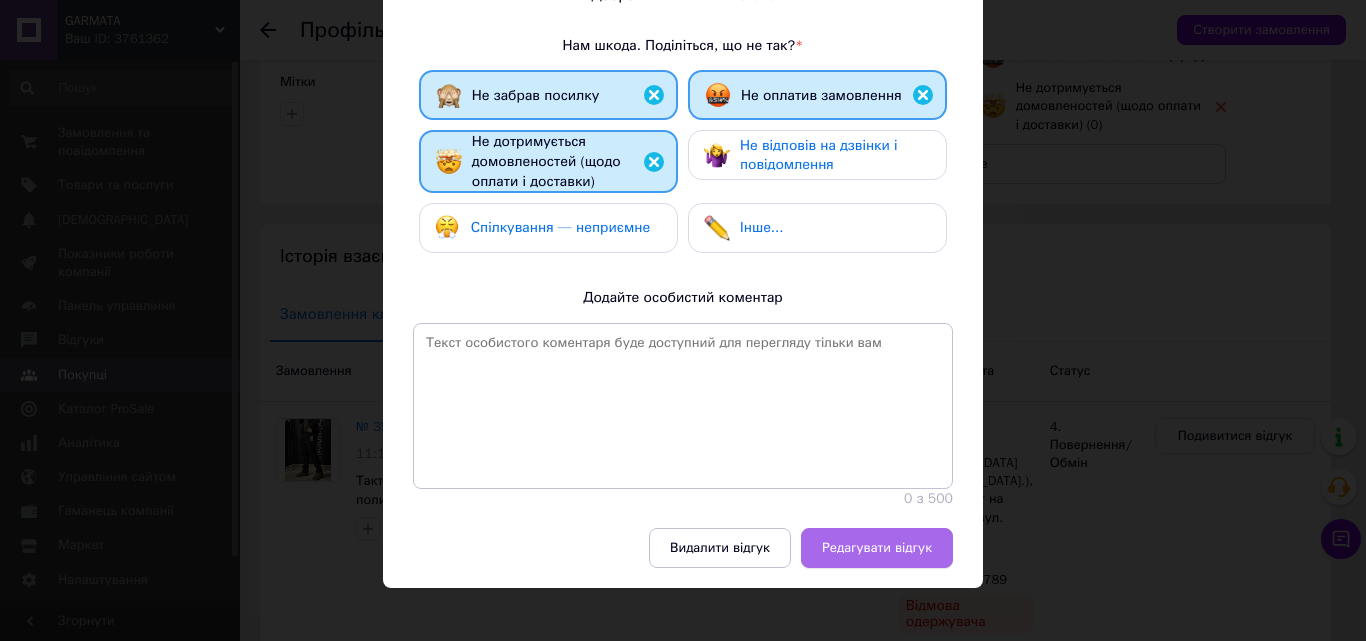 click on "Редагувати відгук" at bounding box center (877, 548) 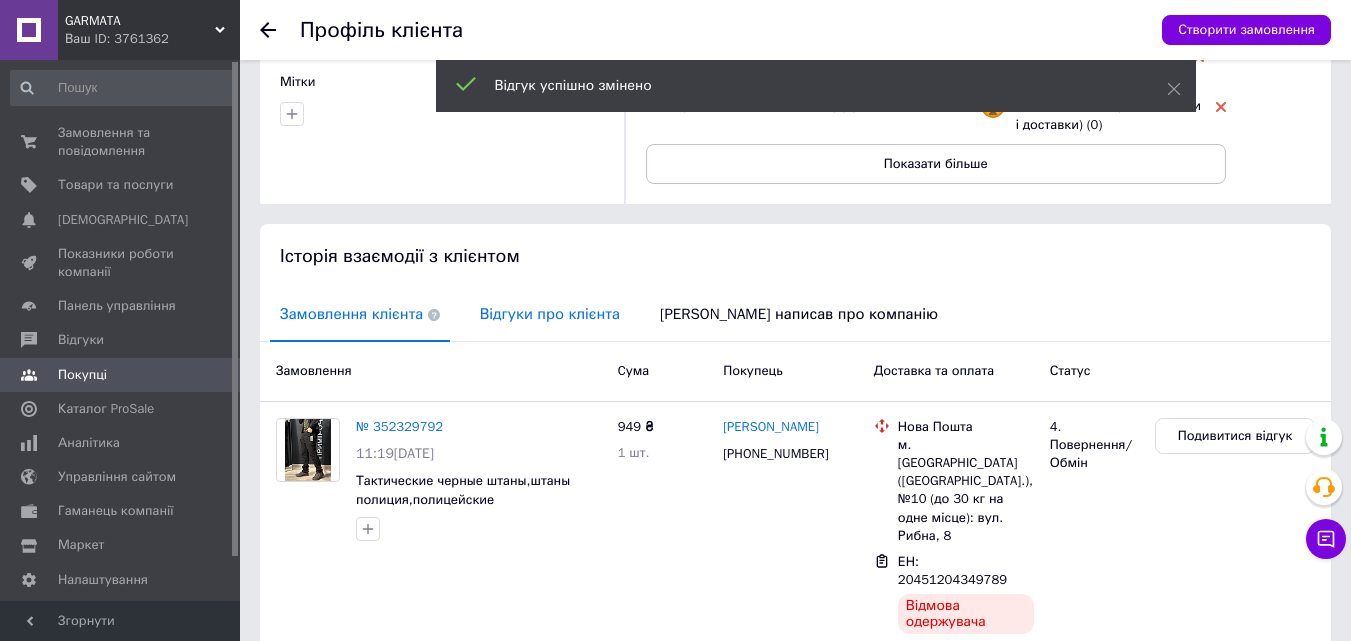 click on "Відгуки про клієнта" at bounding box center [550, 314] 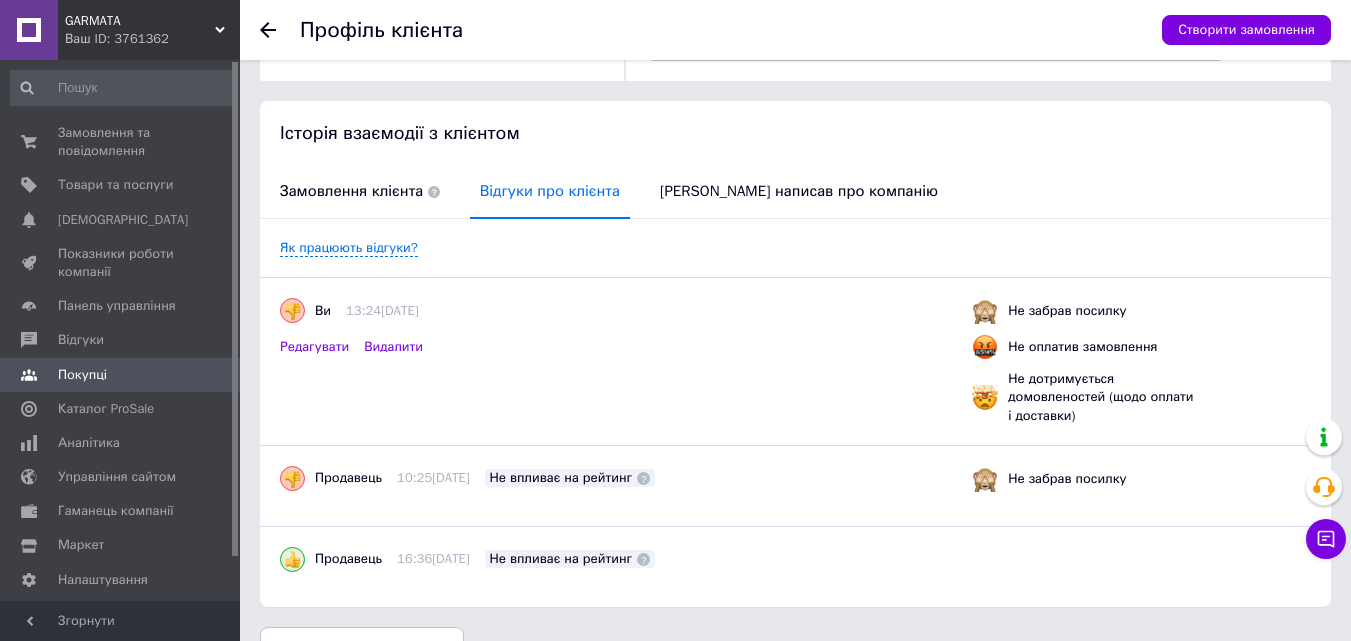 scroll, scrollTop: 400, scrollLeft: 0, axis: vertical 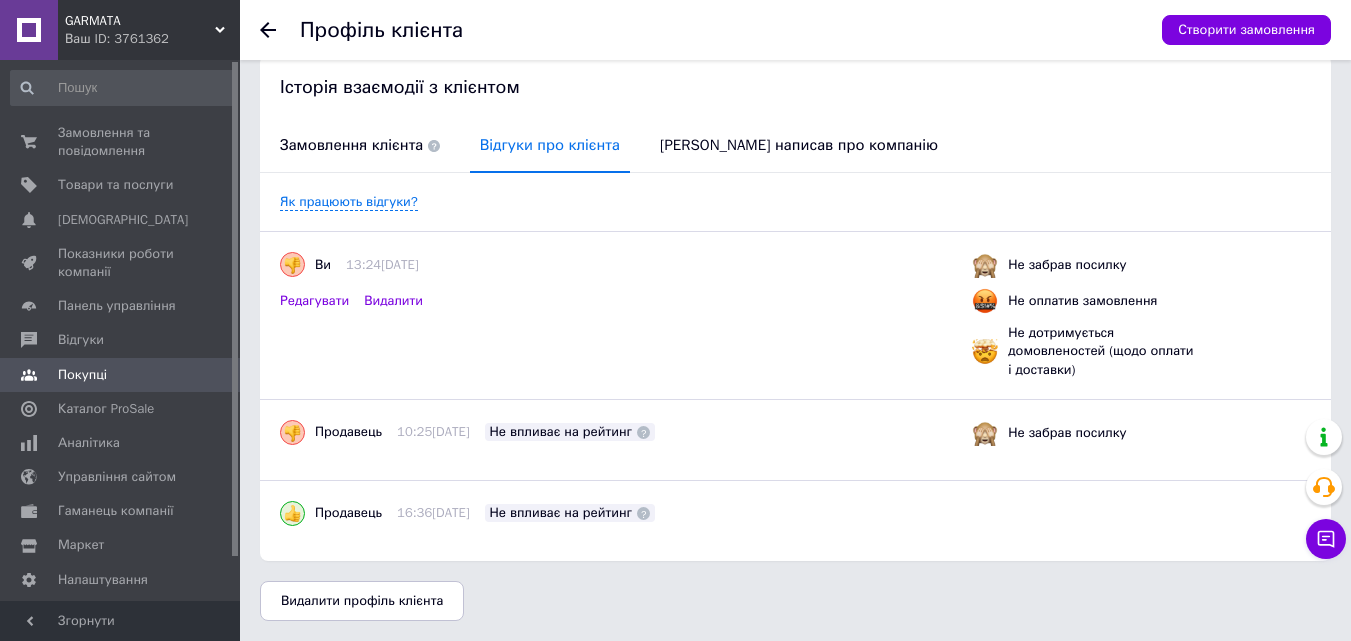 click 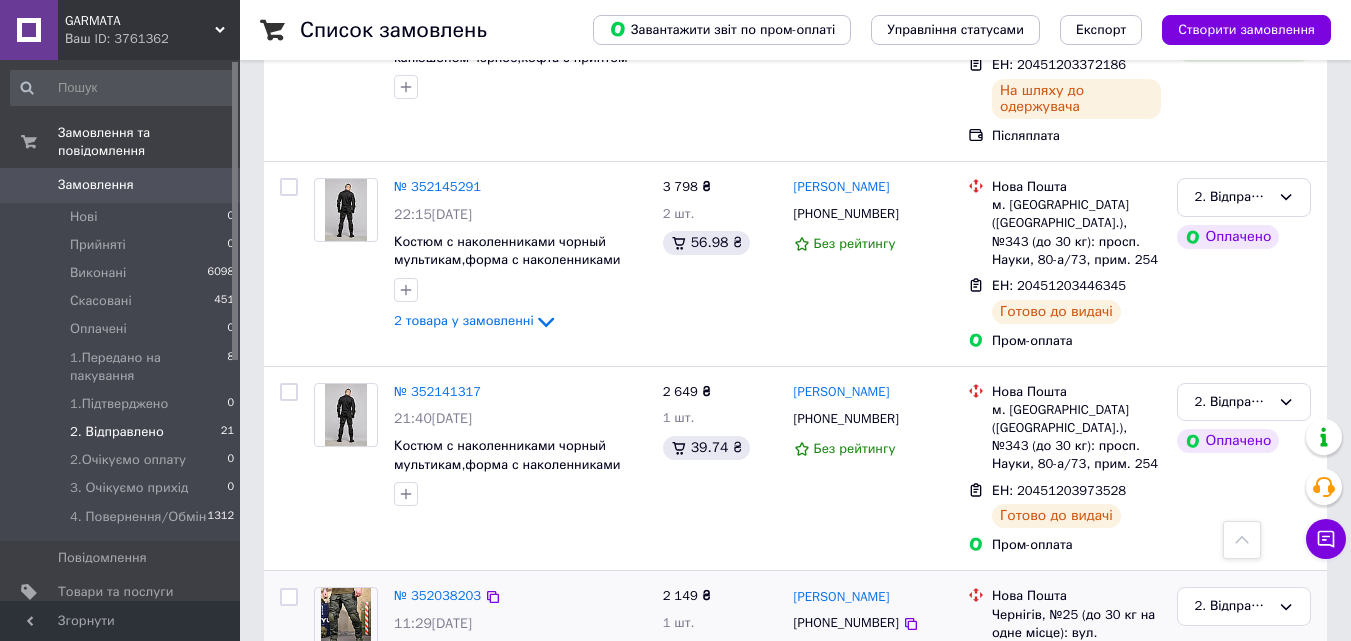 scroll, scrollTop: 2300, scrollLeft: 0, axis: vertical 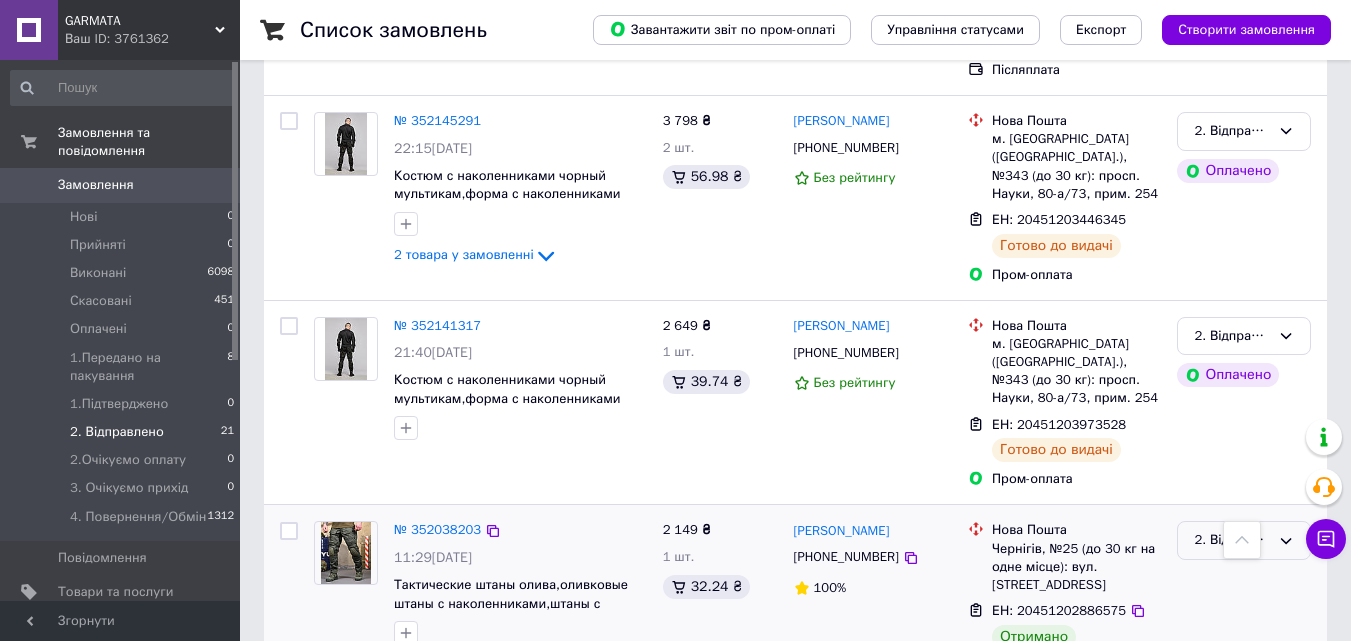 click on "2. Відправлено" at bounding box center [1232, 540] 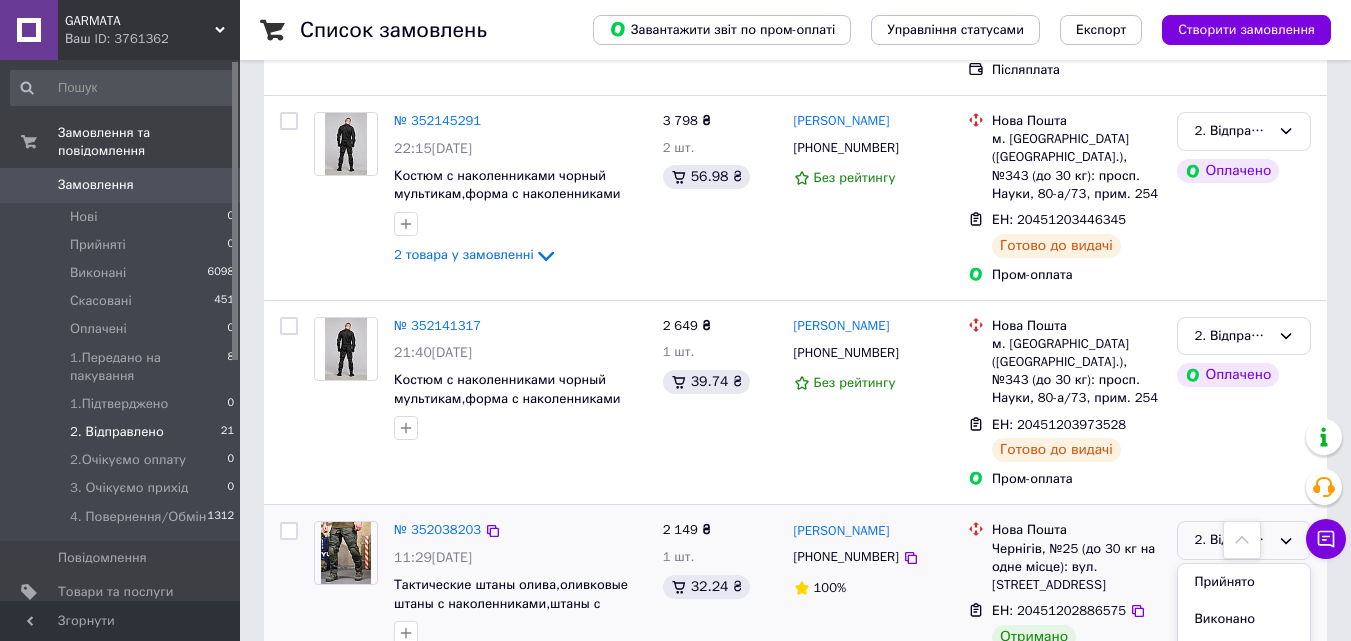 click on "Виконано" at bounding box center (1244, 619) 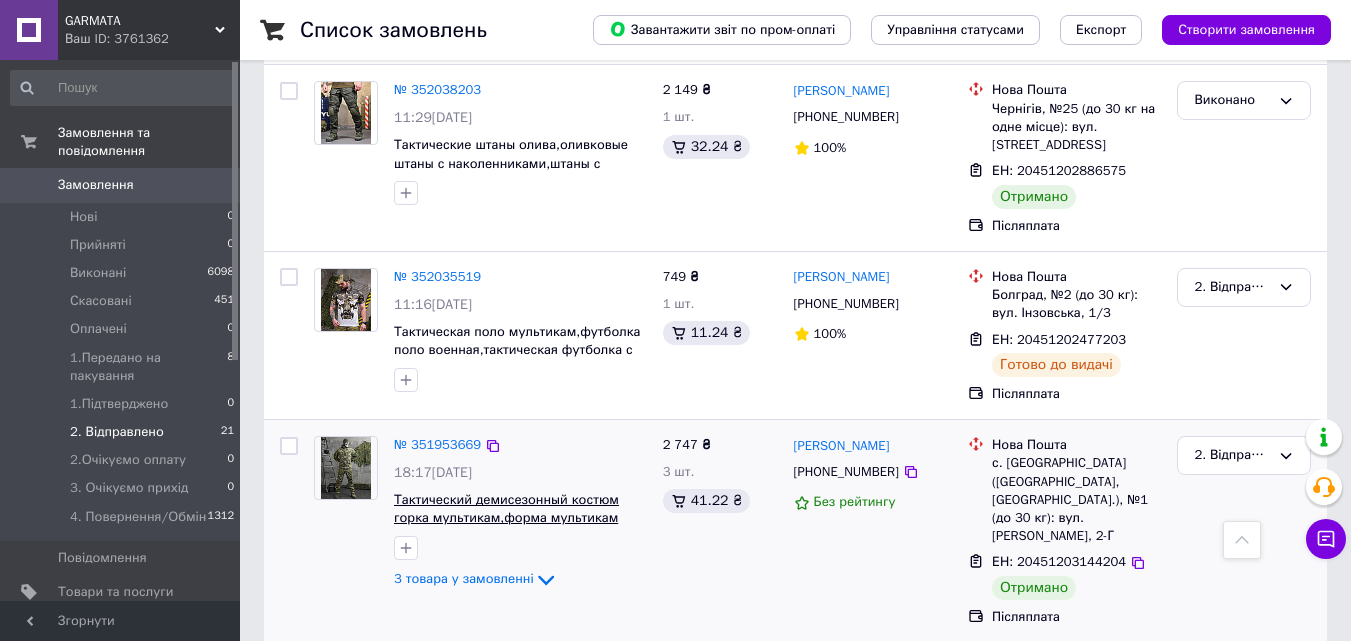 scroll, scrollTop: 2900, scrollLeft: 0, axis: vertical 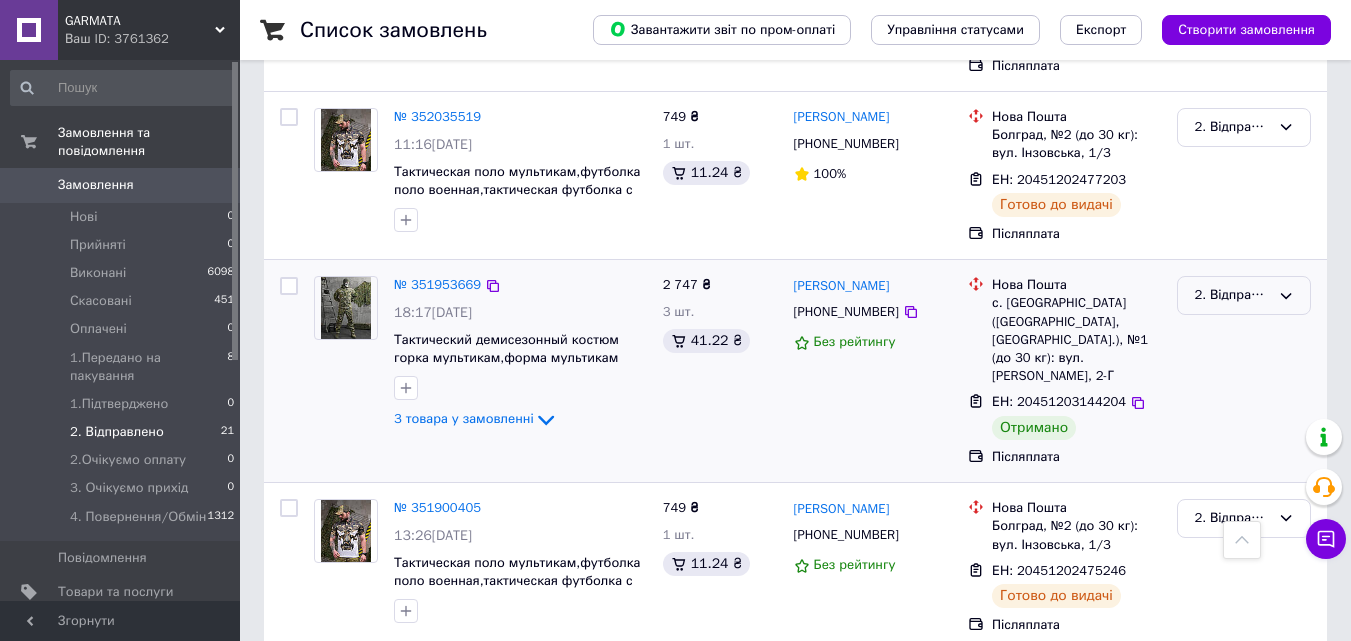 click on "2. Відправлено" at bounding box center [1244, 295] 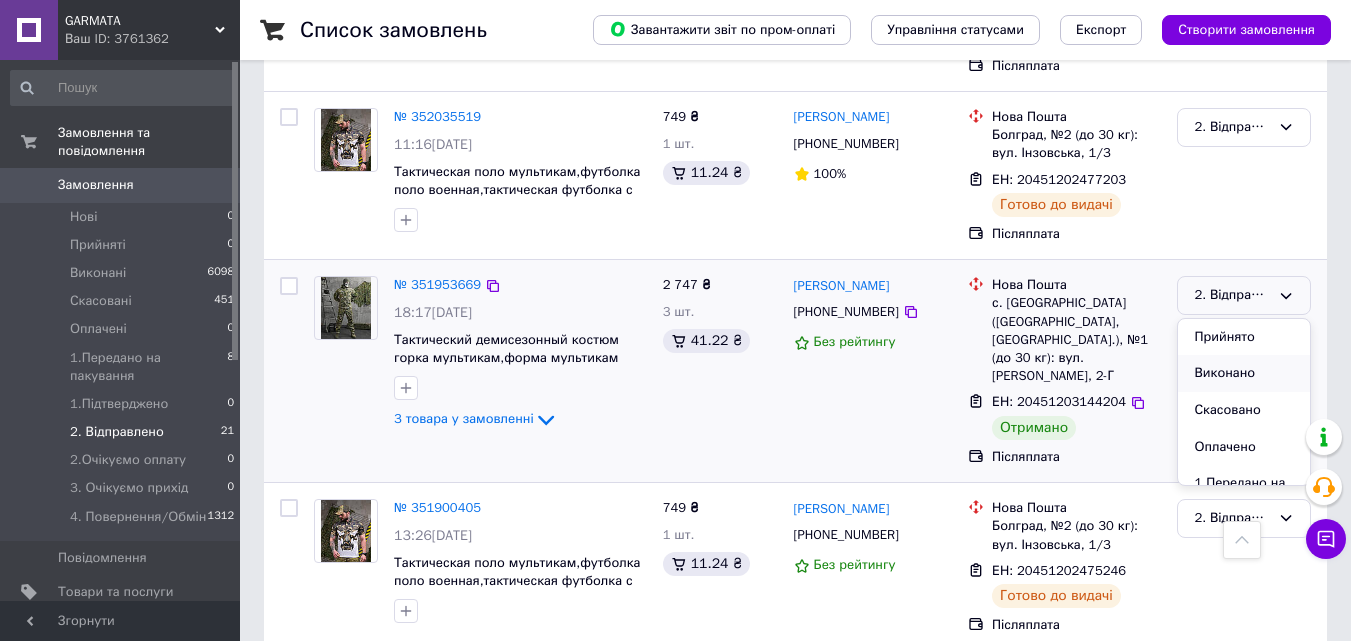 click on "Виконано" at bounding box center (1244, 373) 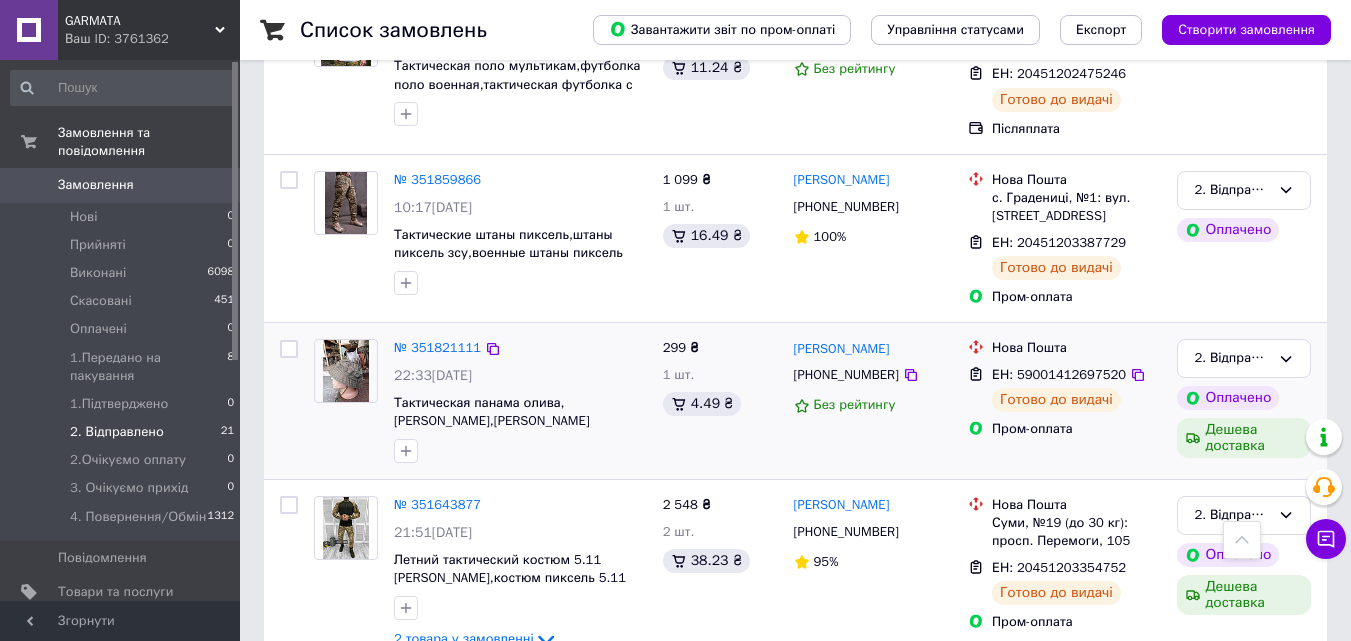 scroll, scrollTop: 3322, scrollLeft: 0, axis: vertical 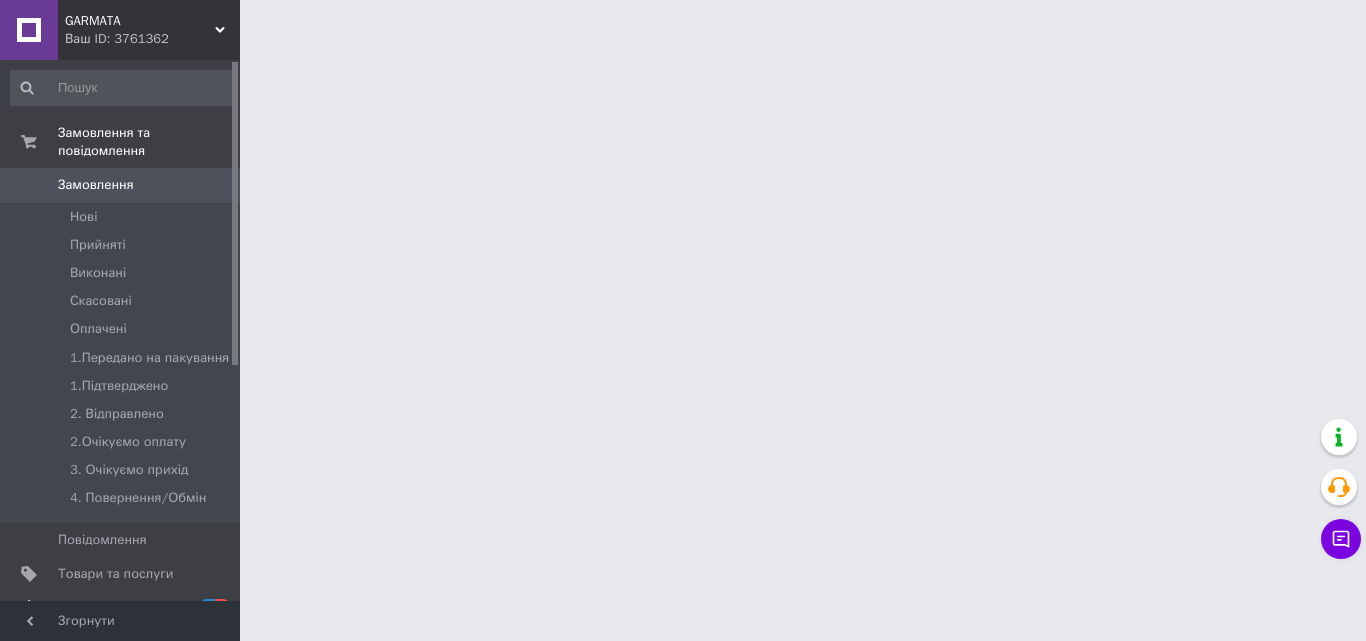 click on "[DEMOGRAPHIC_DATA]" at bounding box center (123, 608) 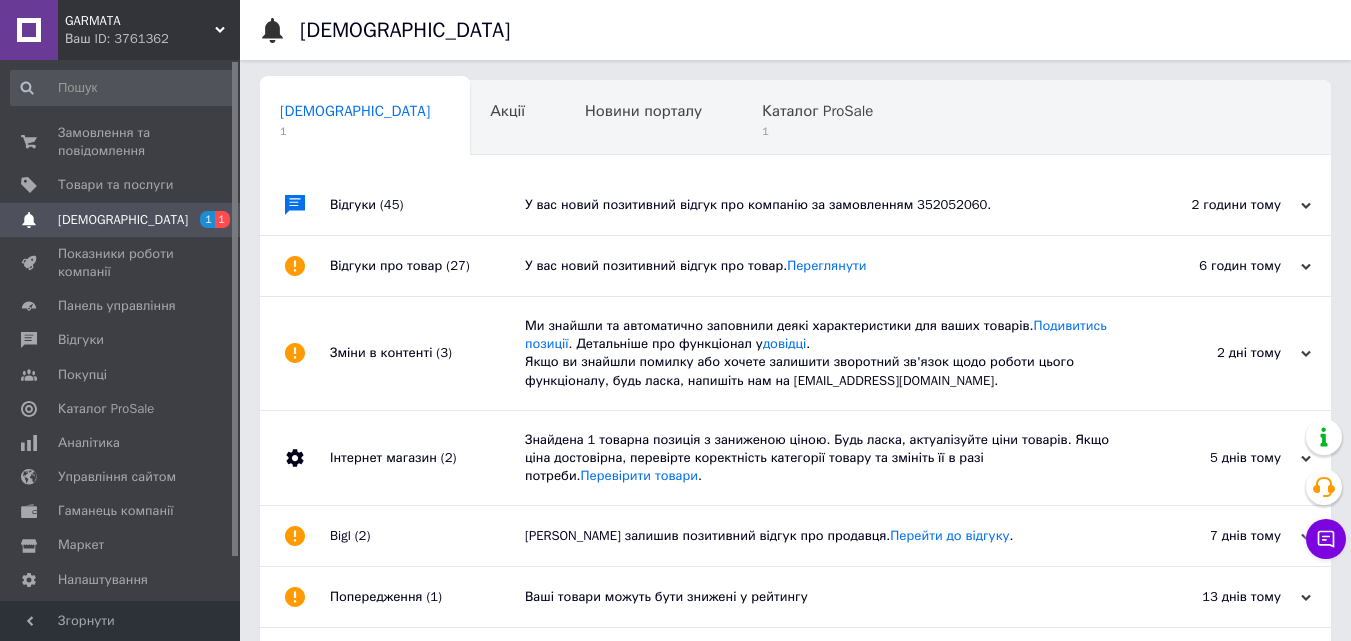 click on "У вас новий позитивний відгук про компанію за замовленням 352052060." at bounding box center (818, 205) 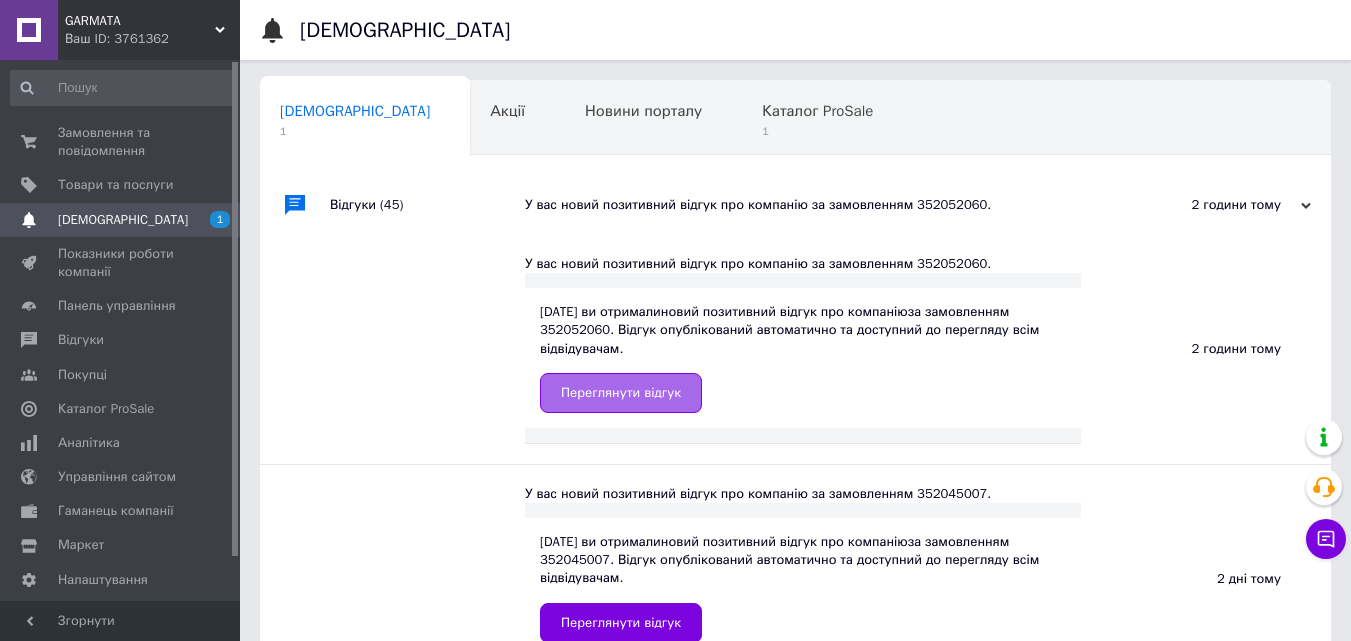 click on "Переглянути відгук" at bounding box center [621, 393] 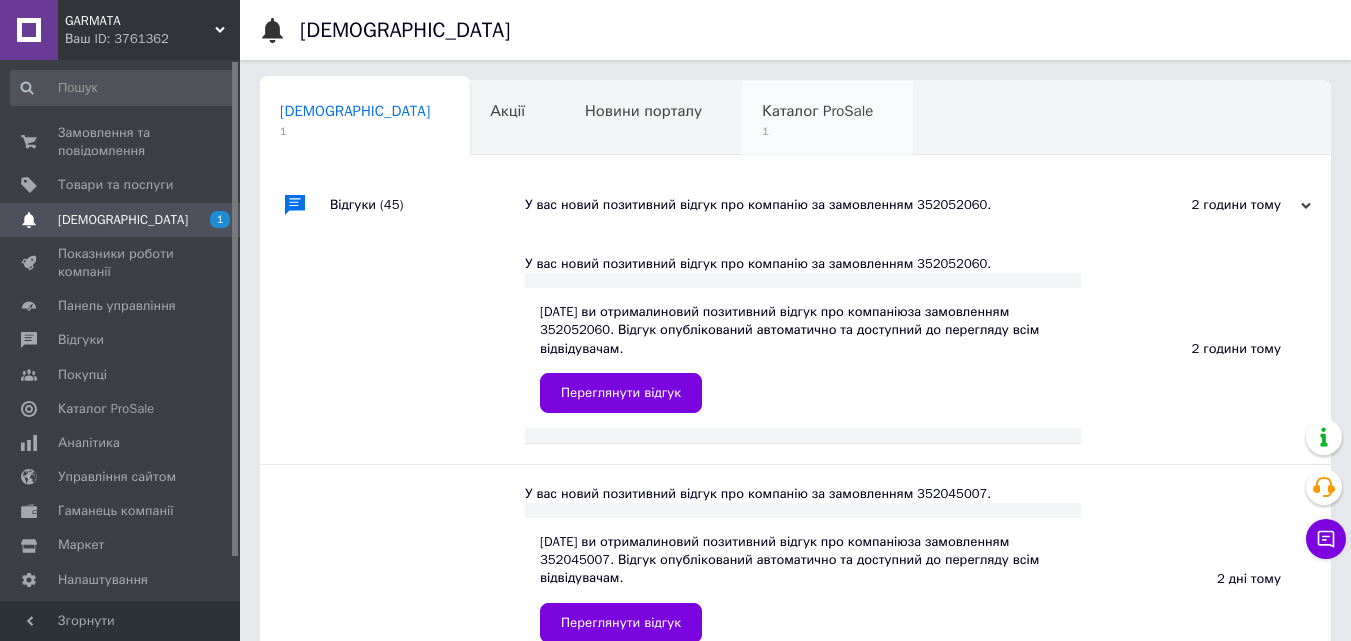 click on "Каталог ProSale" at bounding box center [817, 111] 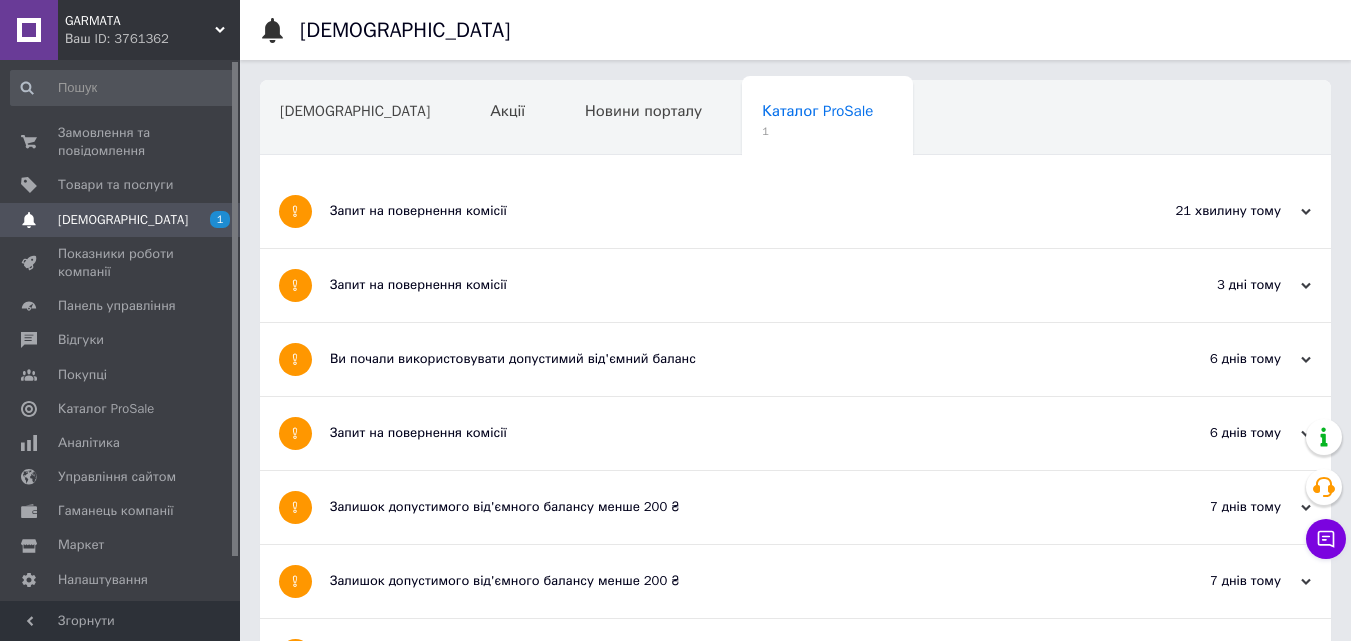 click on "Запит на повернення комісії" at bounding box center [720, 211] 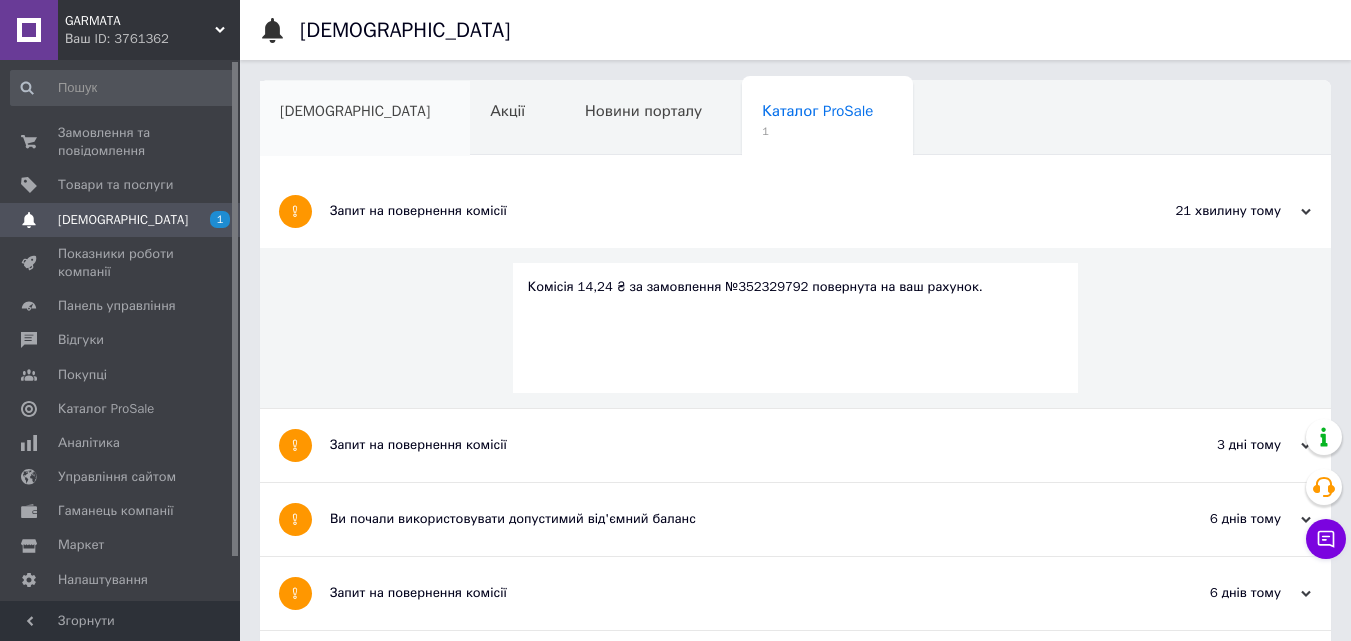 click on "[DEMOGRAPHIC_DATA]" at bounding box center [365, 119] 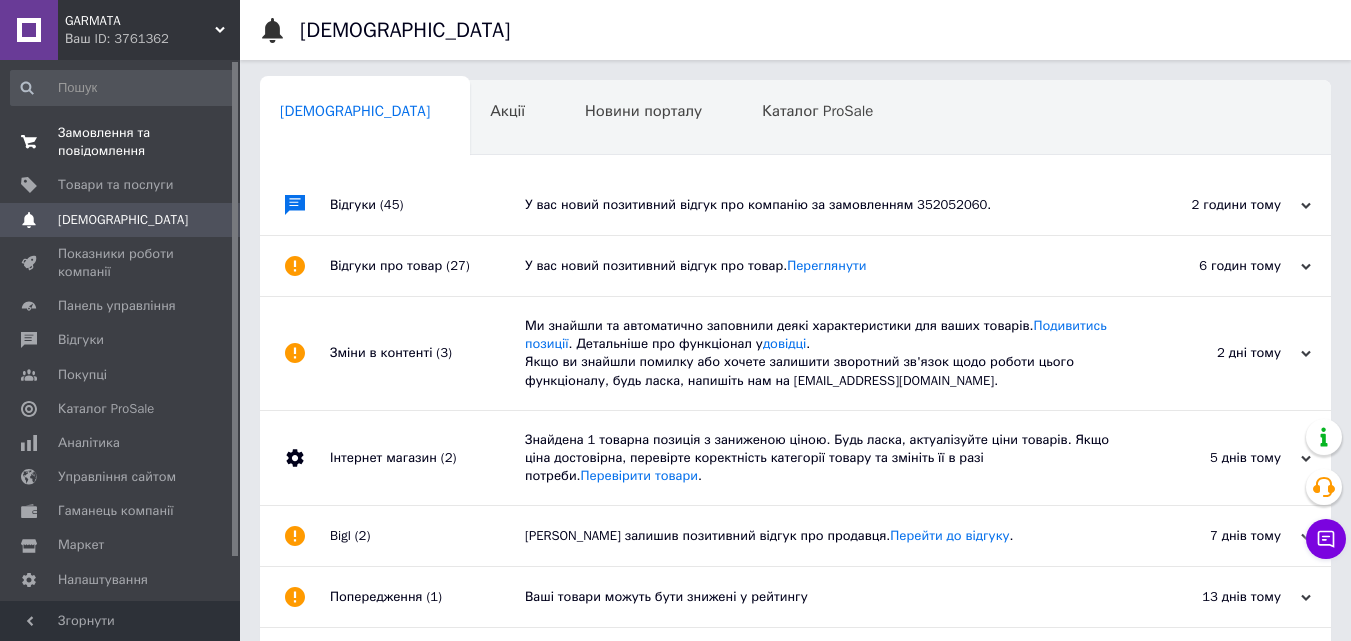 click on "Замовлення та повідомлення" at bounding box center [121, 142] 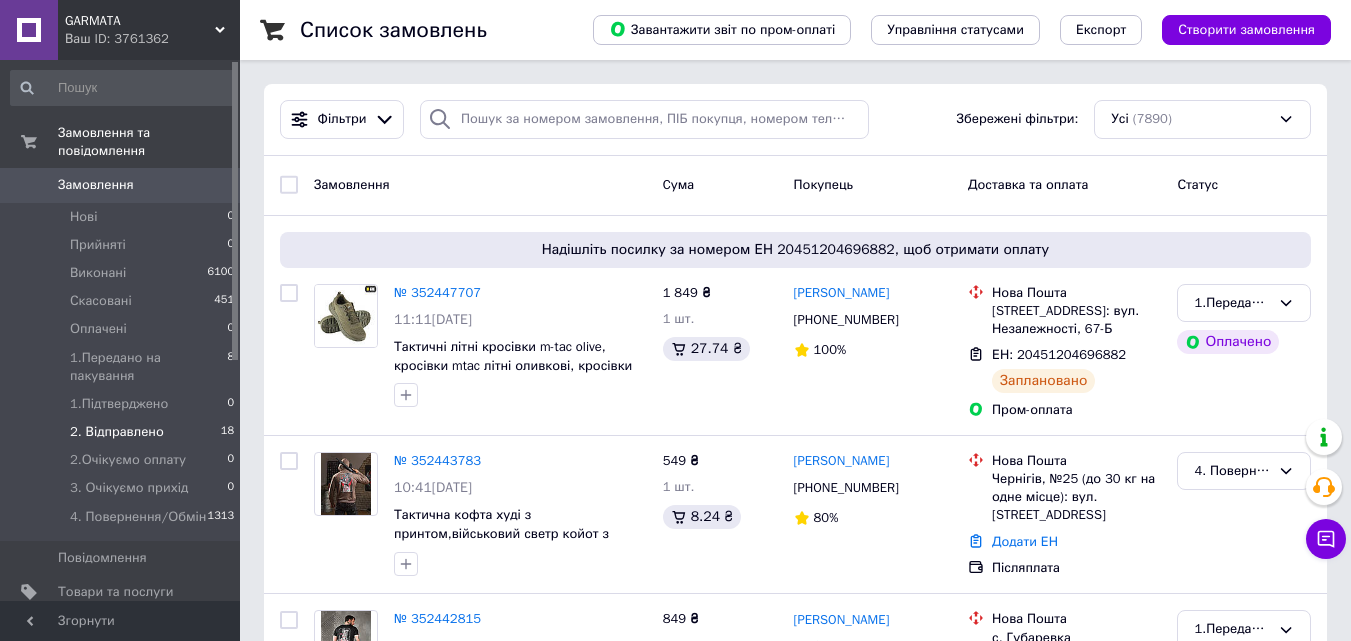 click on "2. Відправлено 18" at bounding box center [123, 432] 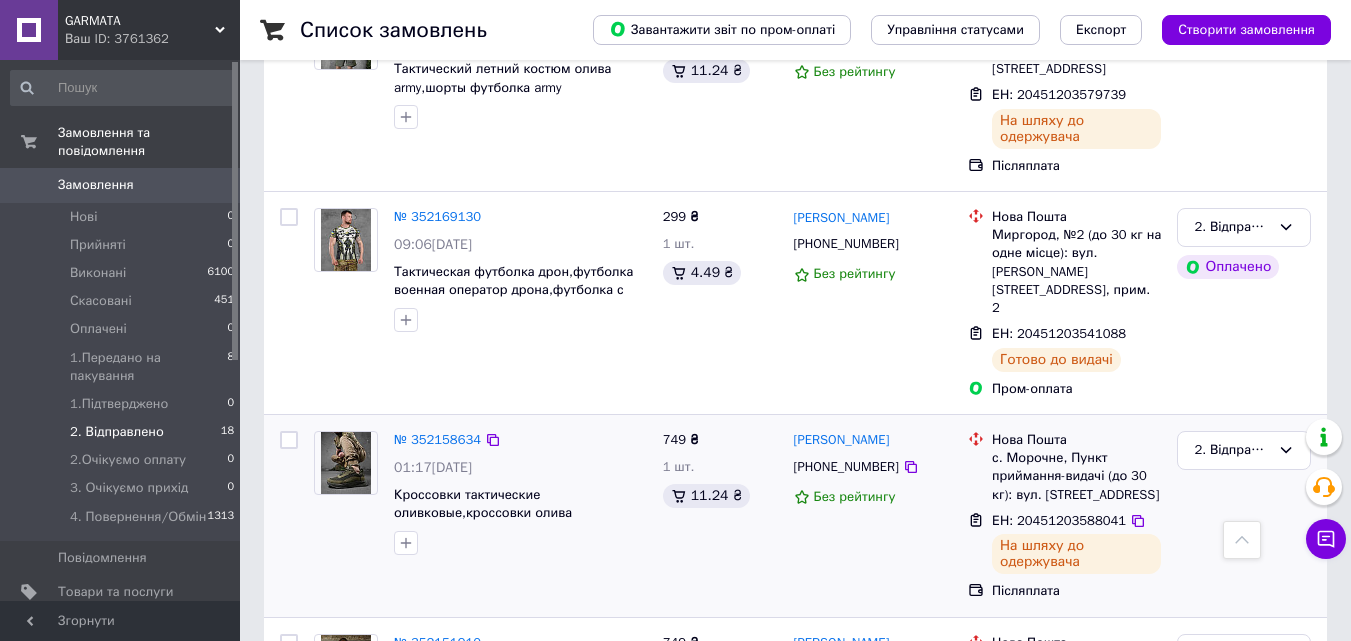 scroll, scrollTop: 1600, scrollLeft: 0, axis: vertical 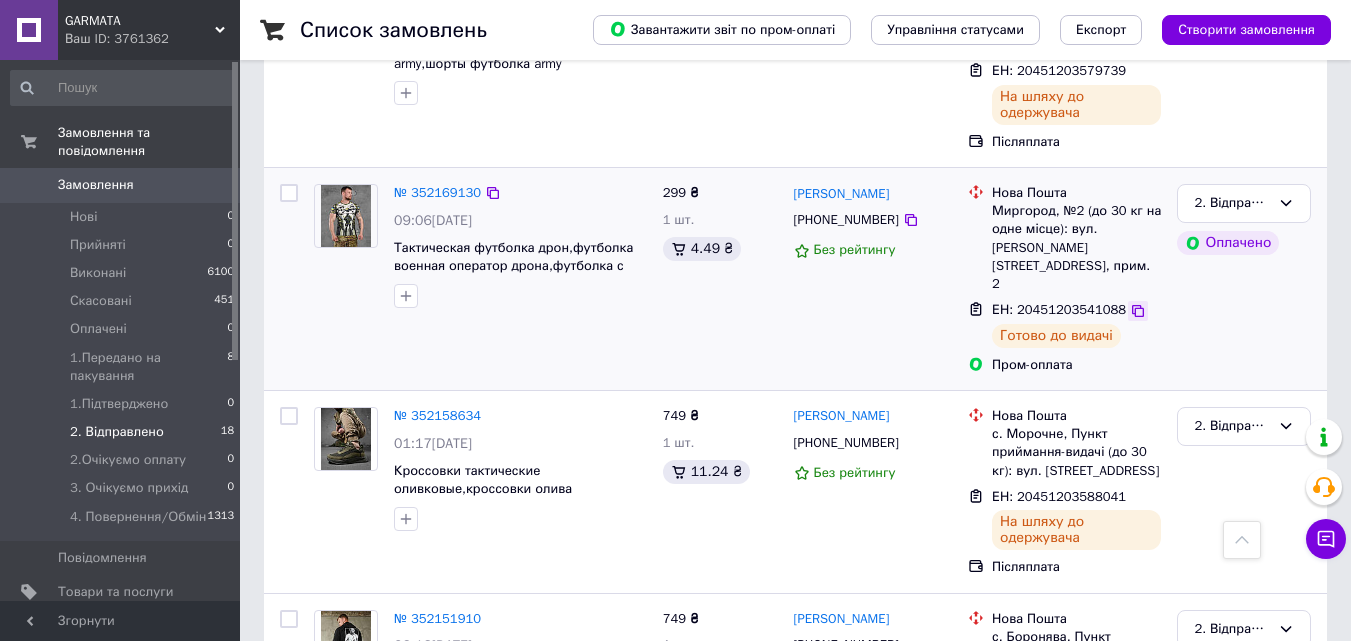 click 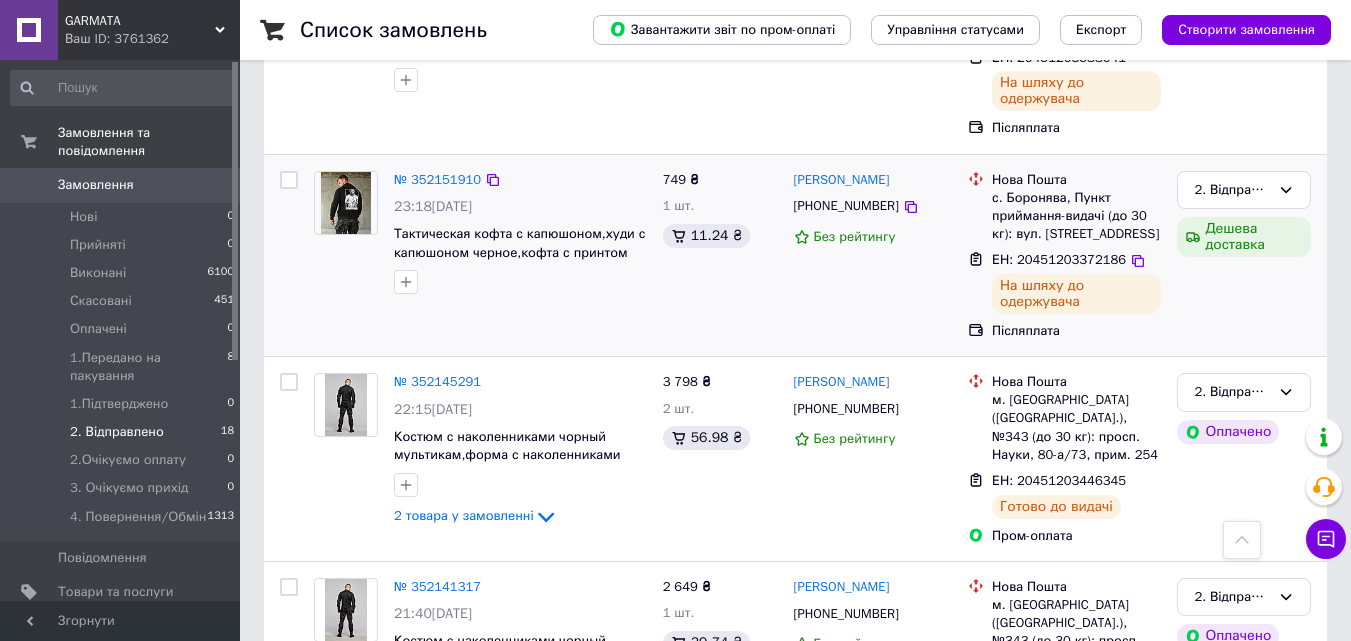 scroll, scrollTop: 2100, scrollLeft: 0, axis: vertical 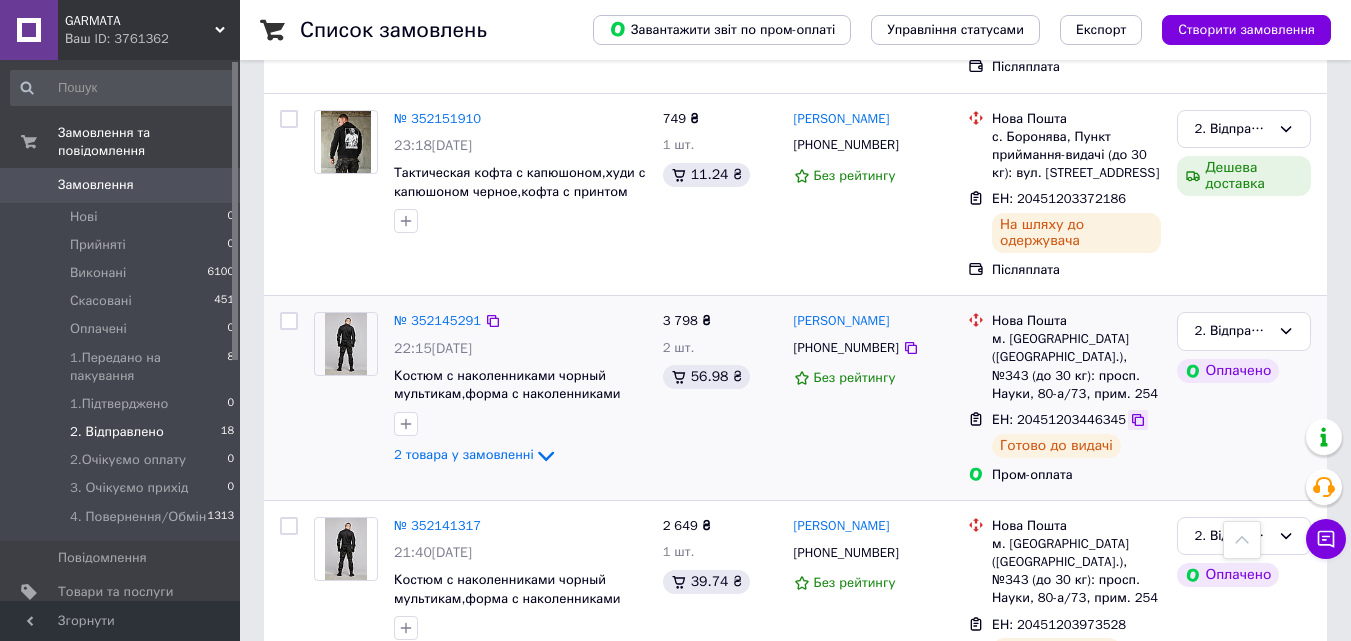 click 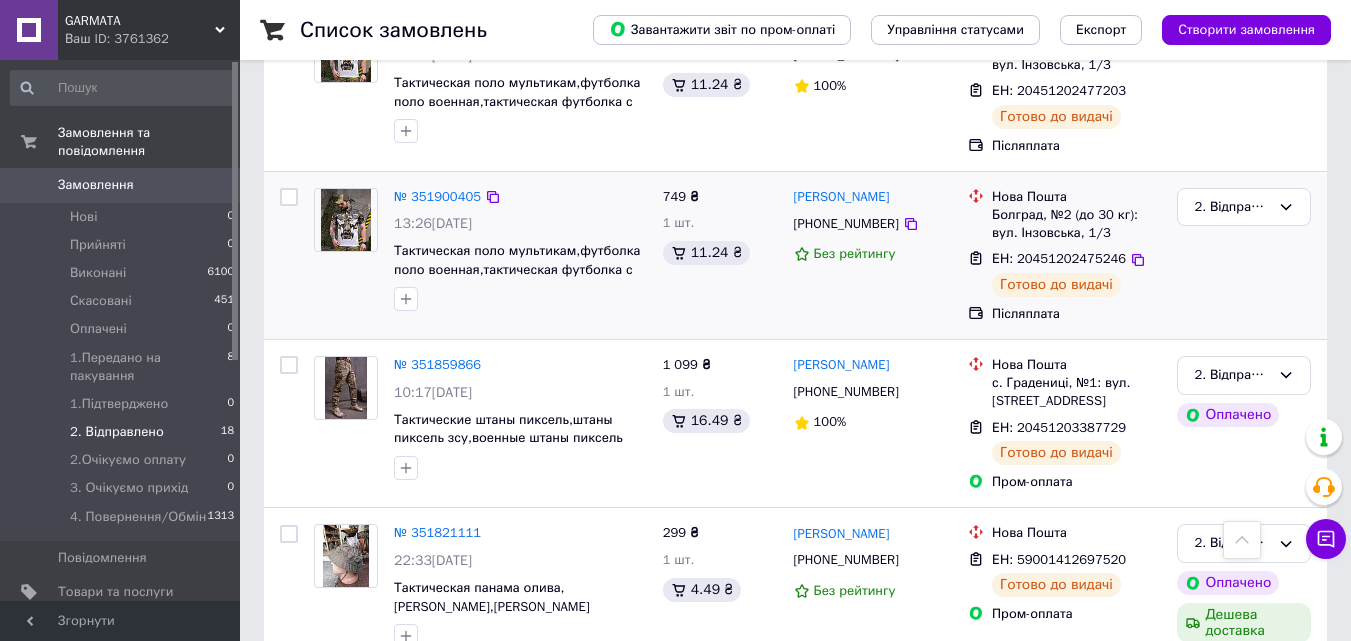 scroll, scrollTop: 2900, scrollLeft: 0, axis: vertical 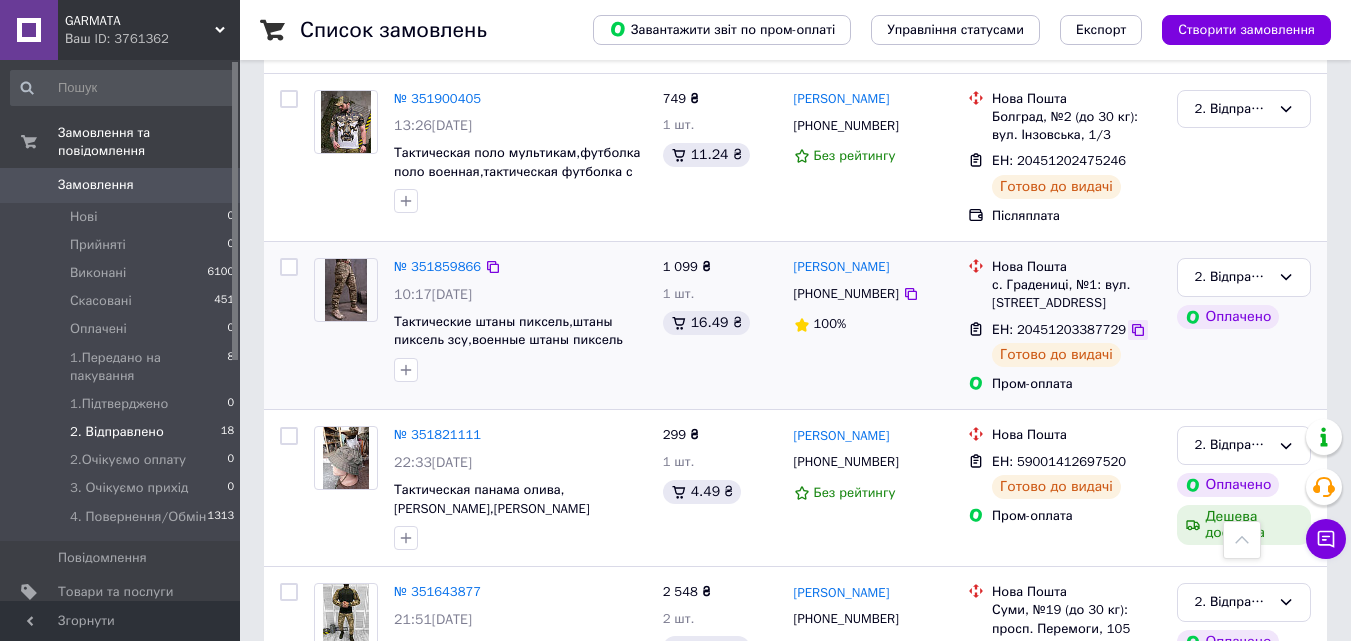 click 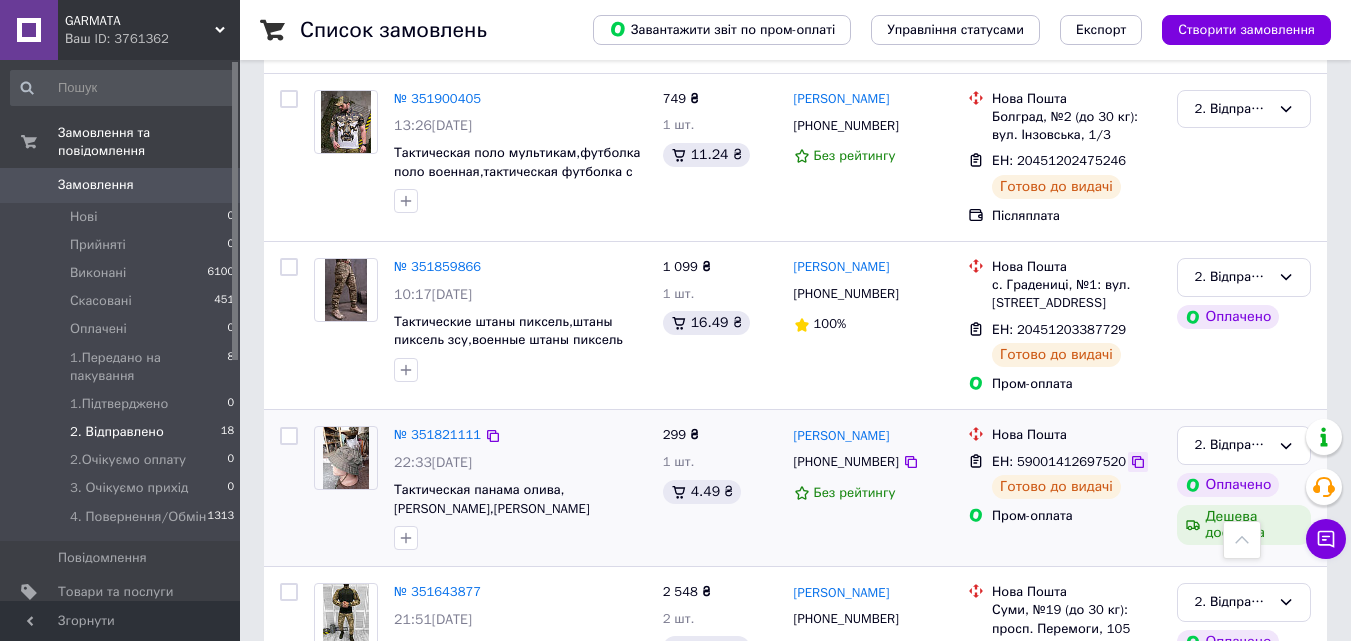 click 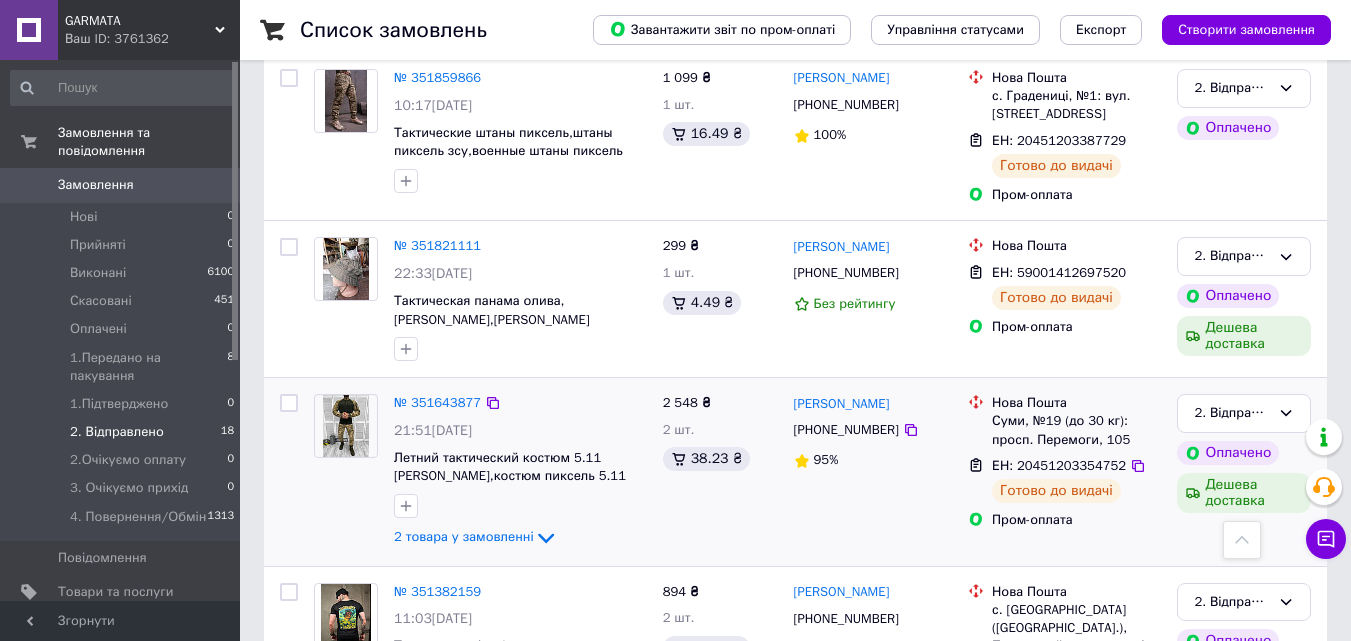 scroll, scrollTop: 3117, scrollLeft: 0, axis: vertical 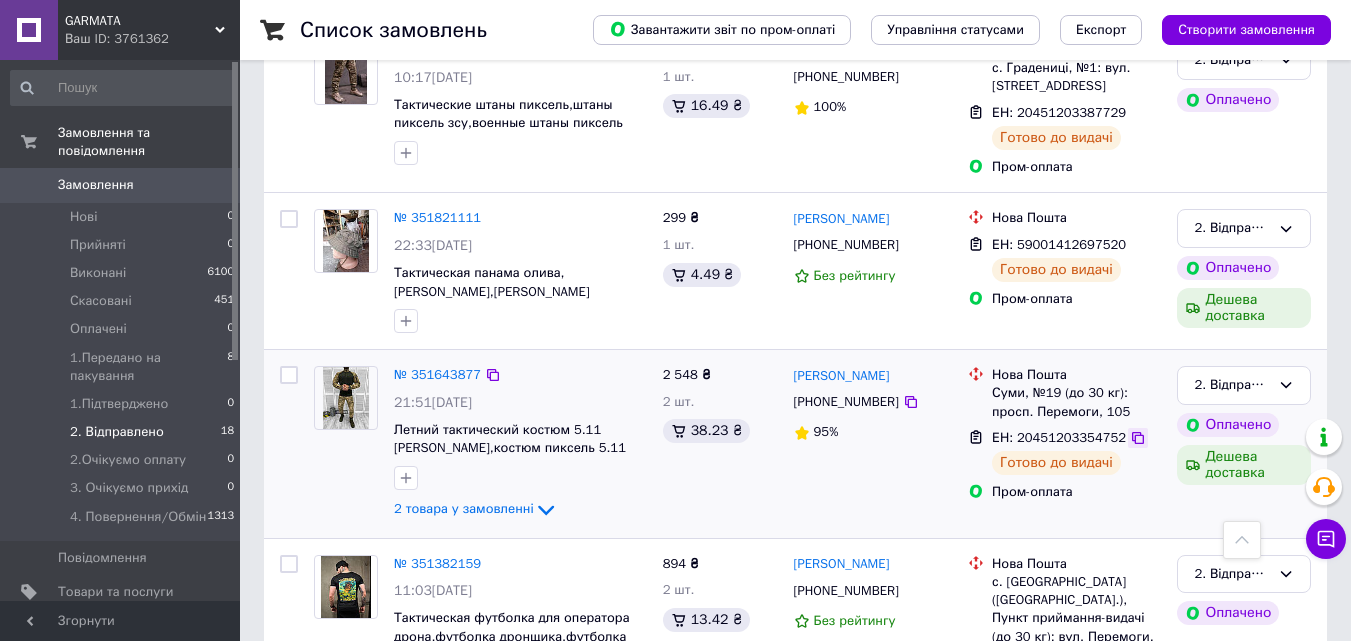 click 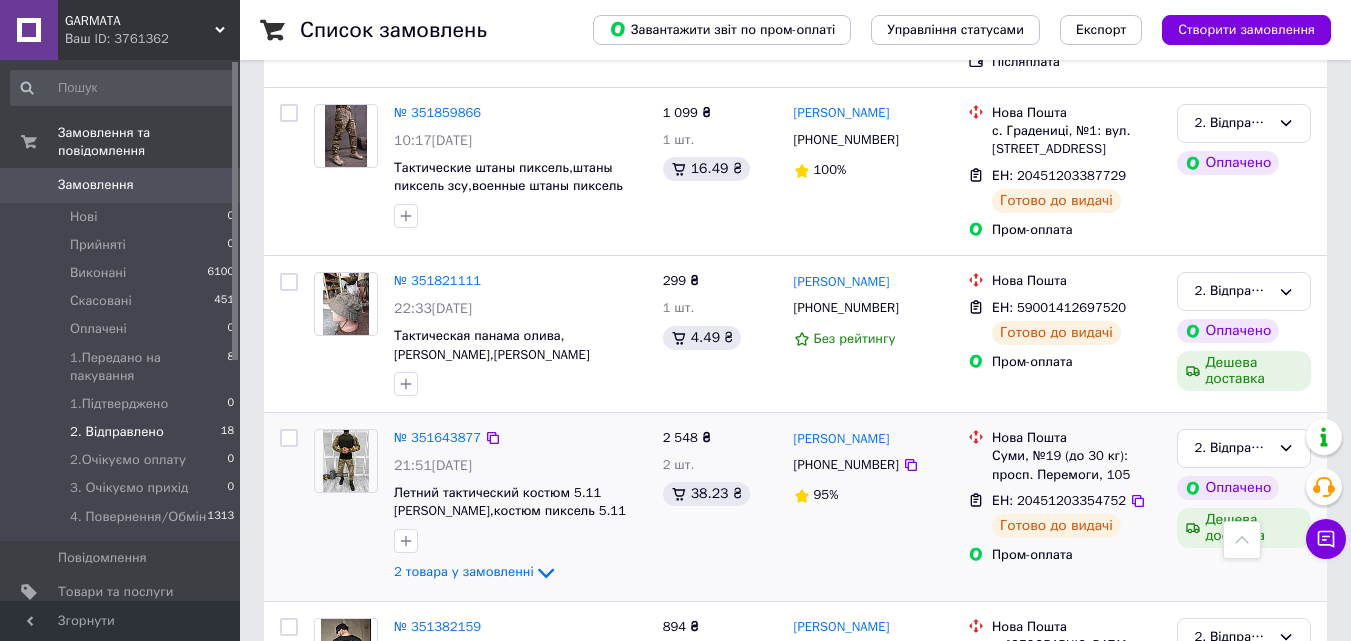 scroll, scrollTop: 3117, scrollLeft: 0, axis: vertical 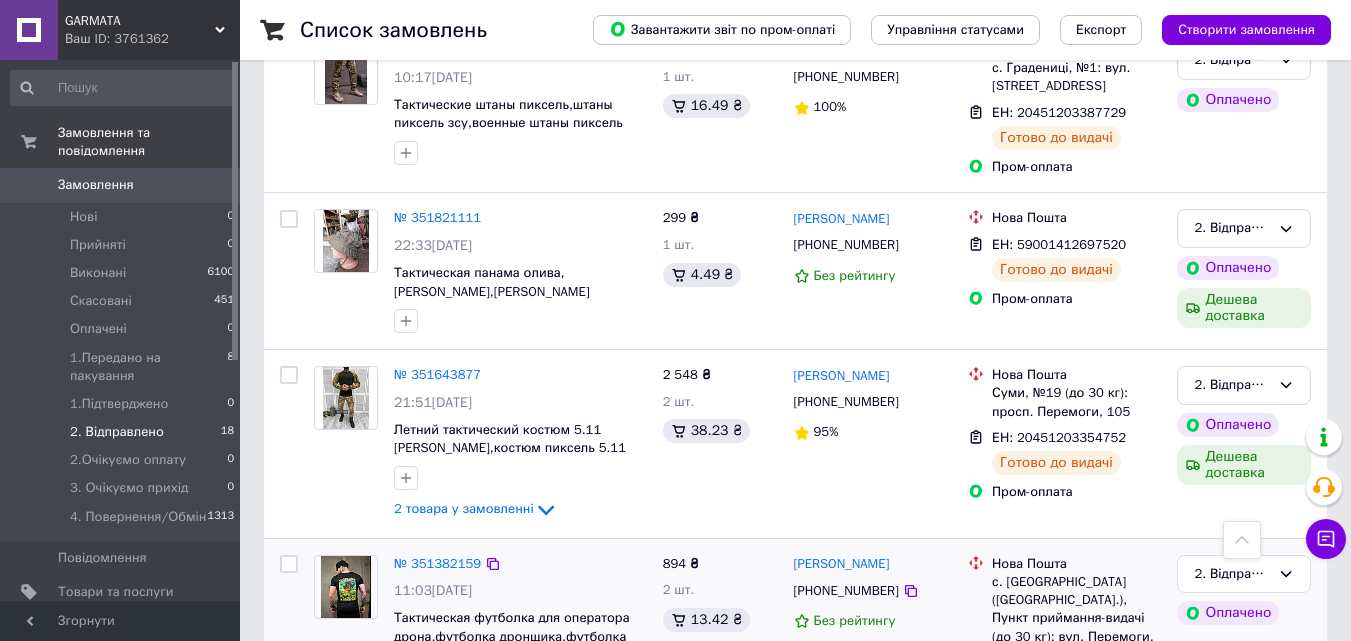 click 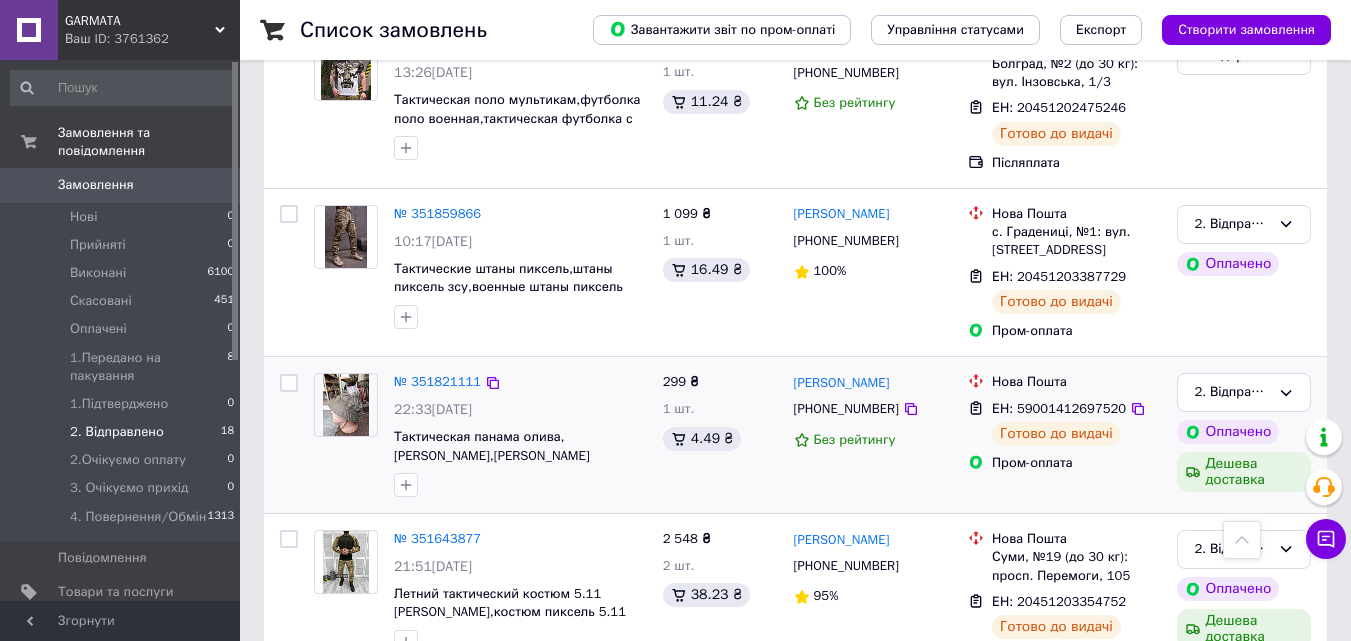 scroll, scrollTop: 2917, scrollLeft: 0, axis: vertical 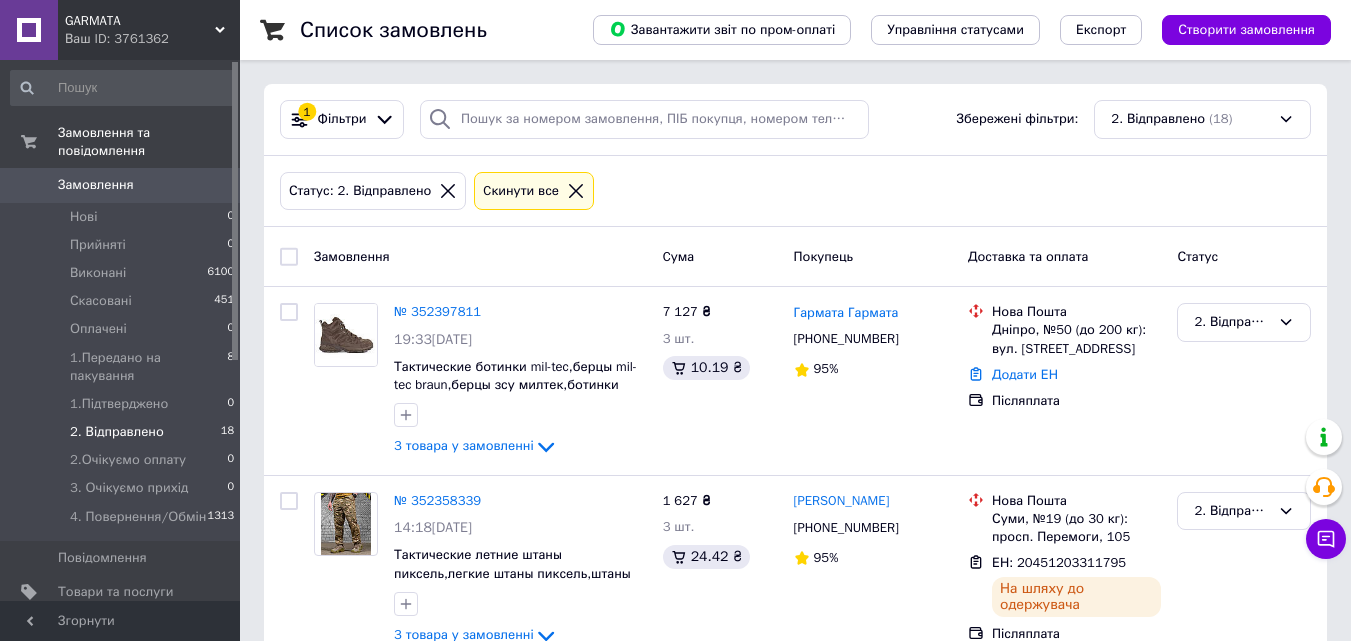 click on "GARMATA Ваш ID: 3761362" at bounding box center (149, 30) 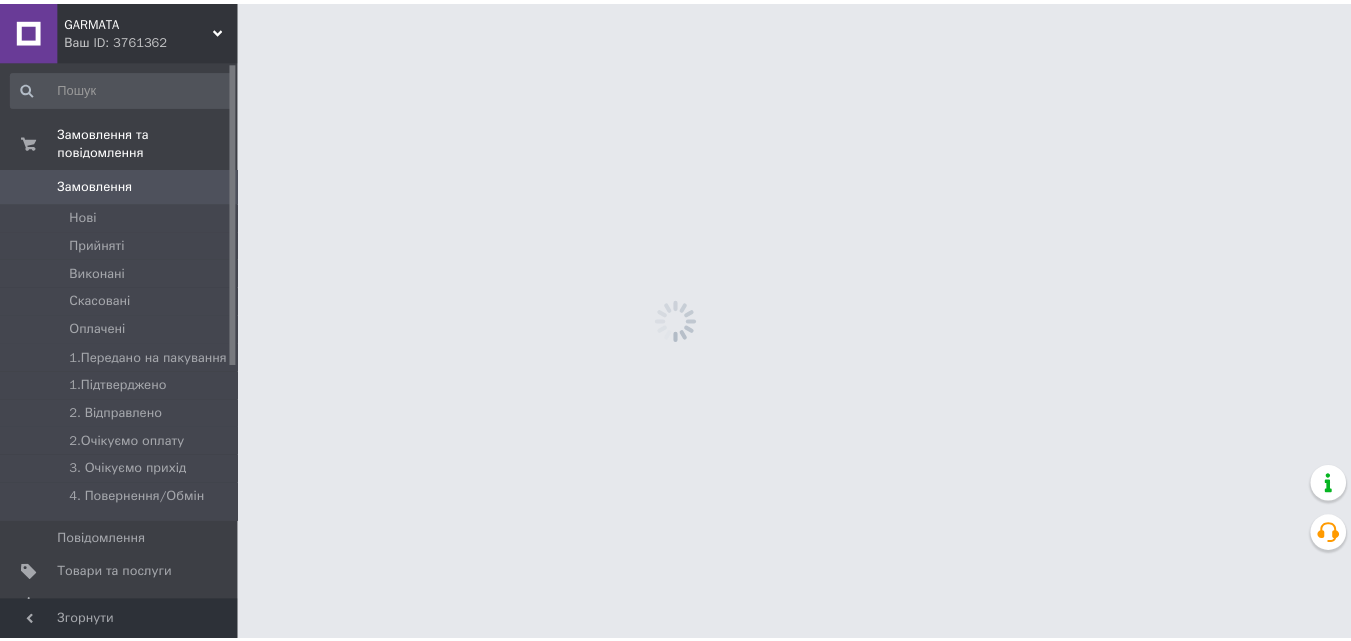 scroll, scrollTop: 0, scrollLeft: 0, axis: both 